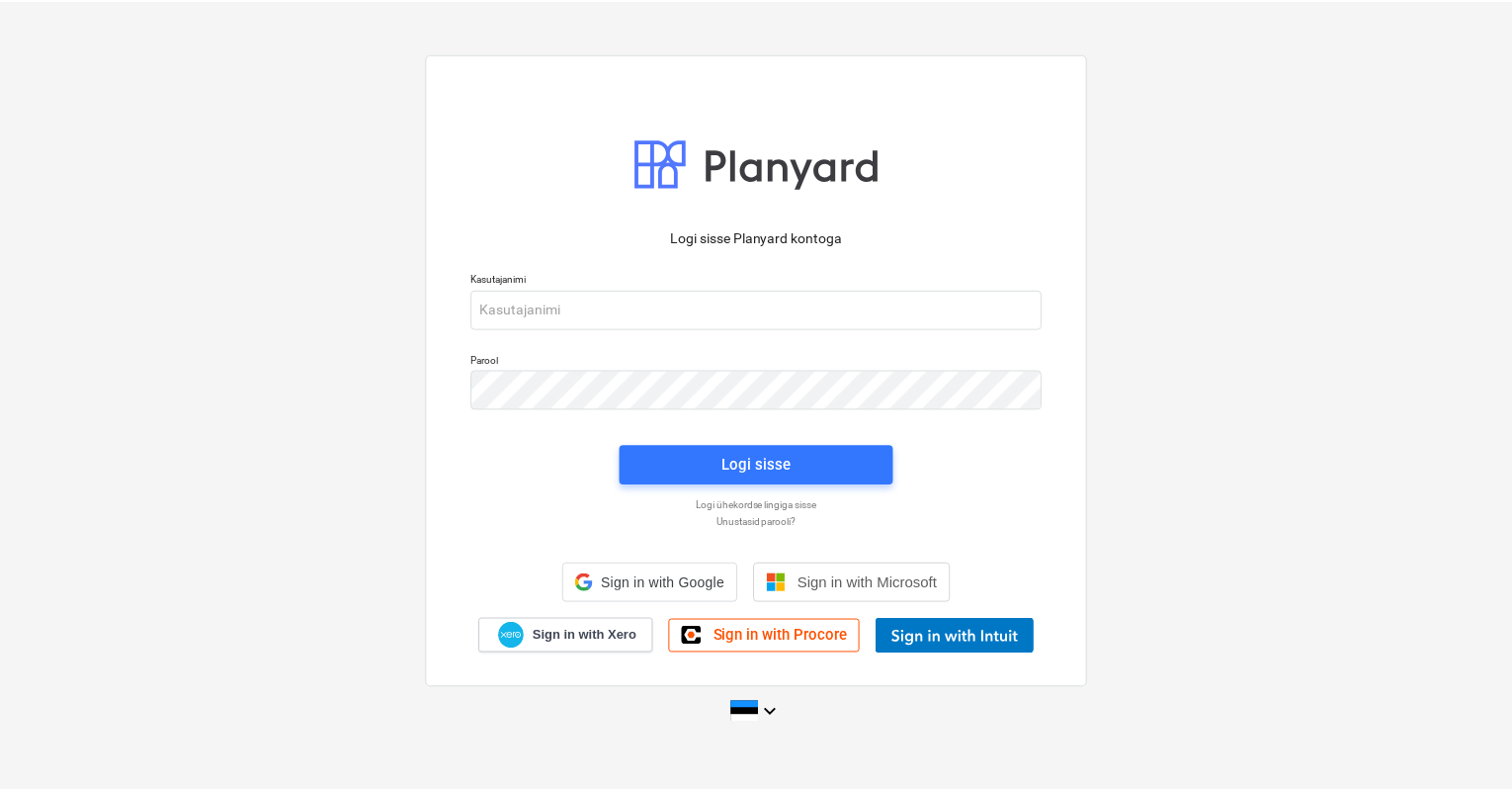 scroll, scrollTop: 0, scrollLeft: 0, axis: both 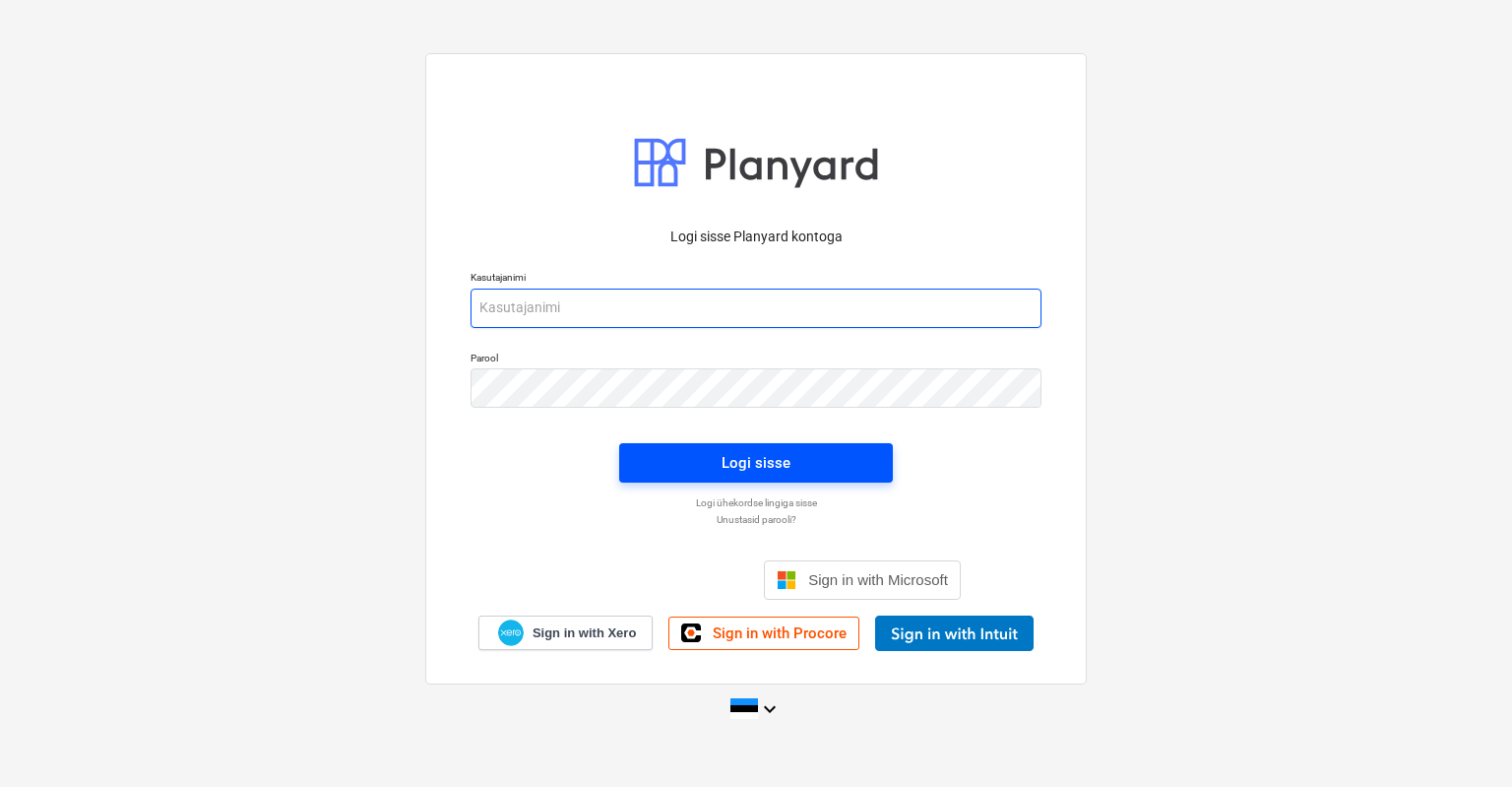 type on "[EMAIL_ADDRESS][DOMAIN_NAME]" 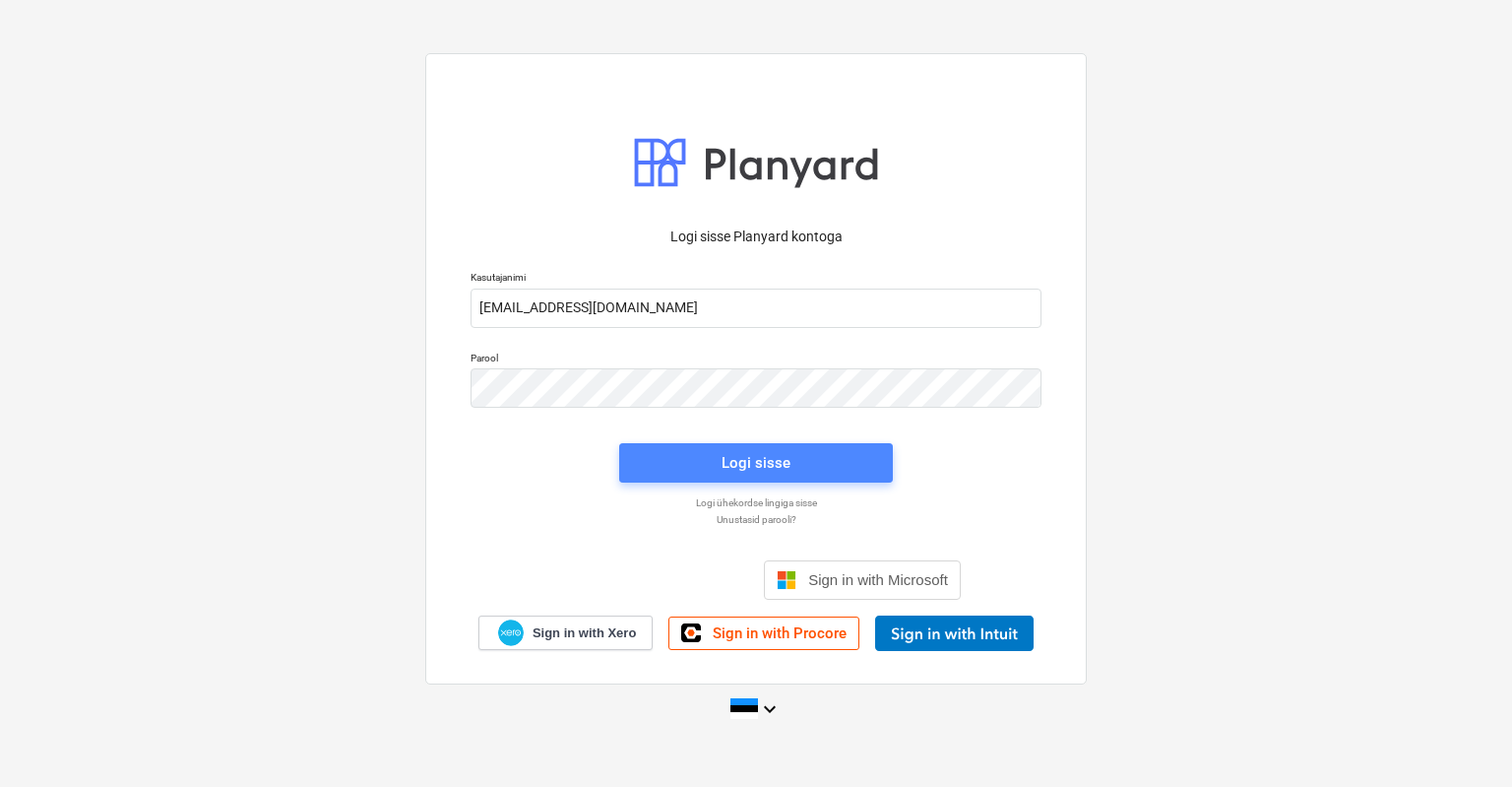 click on "Logi sisse" at bounding box center [756, 463] 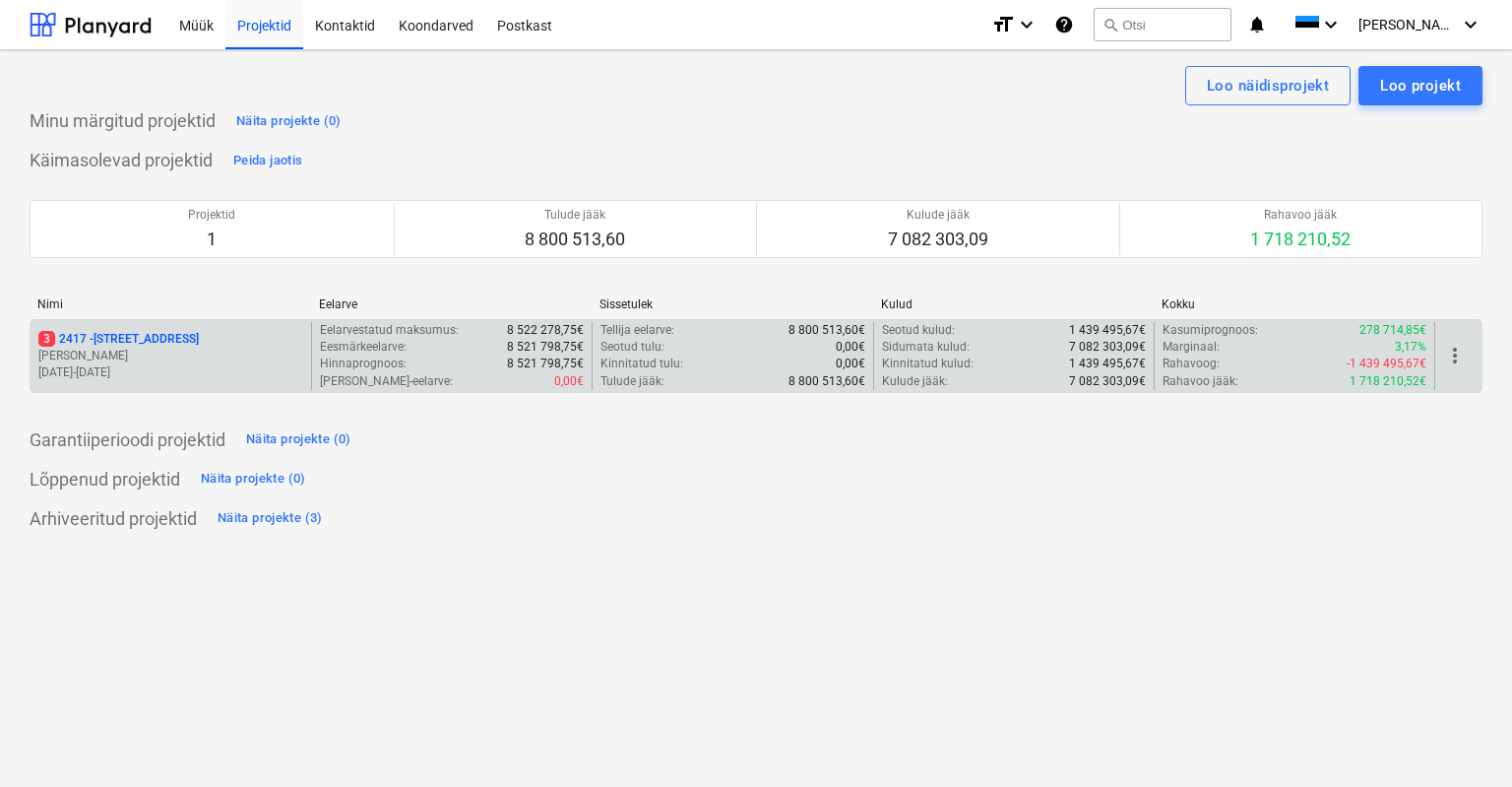 click on "3  [STREET_ADDRESS]" at bounding box center (118, 339) 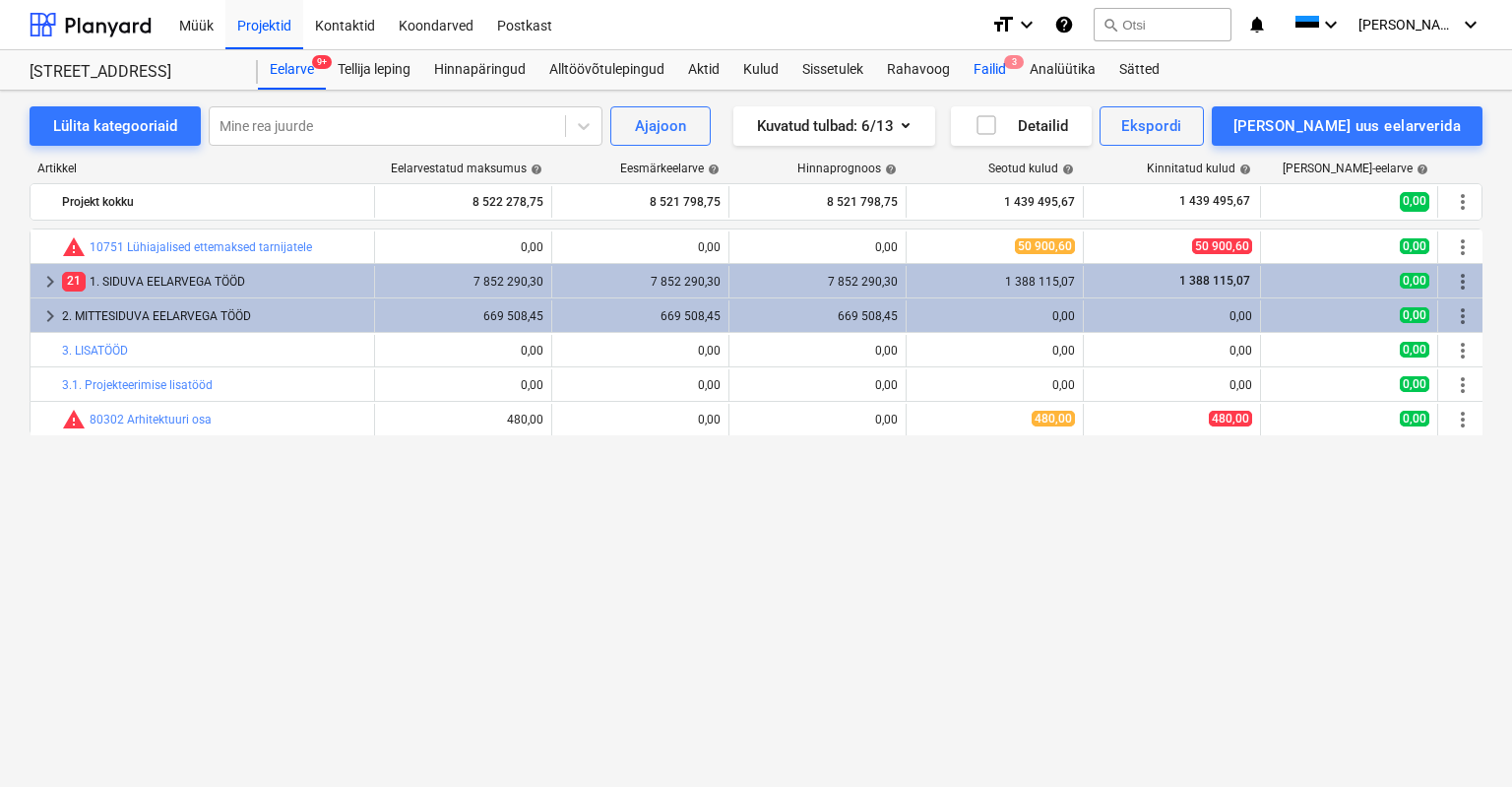 click on "Failid 3" at bounding box center [989, 70] 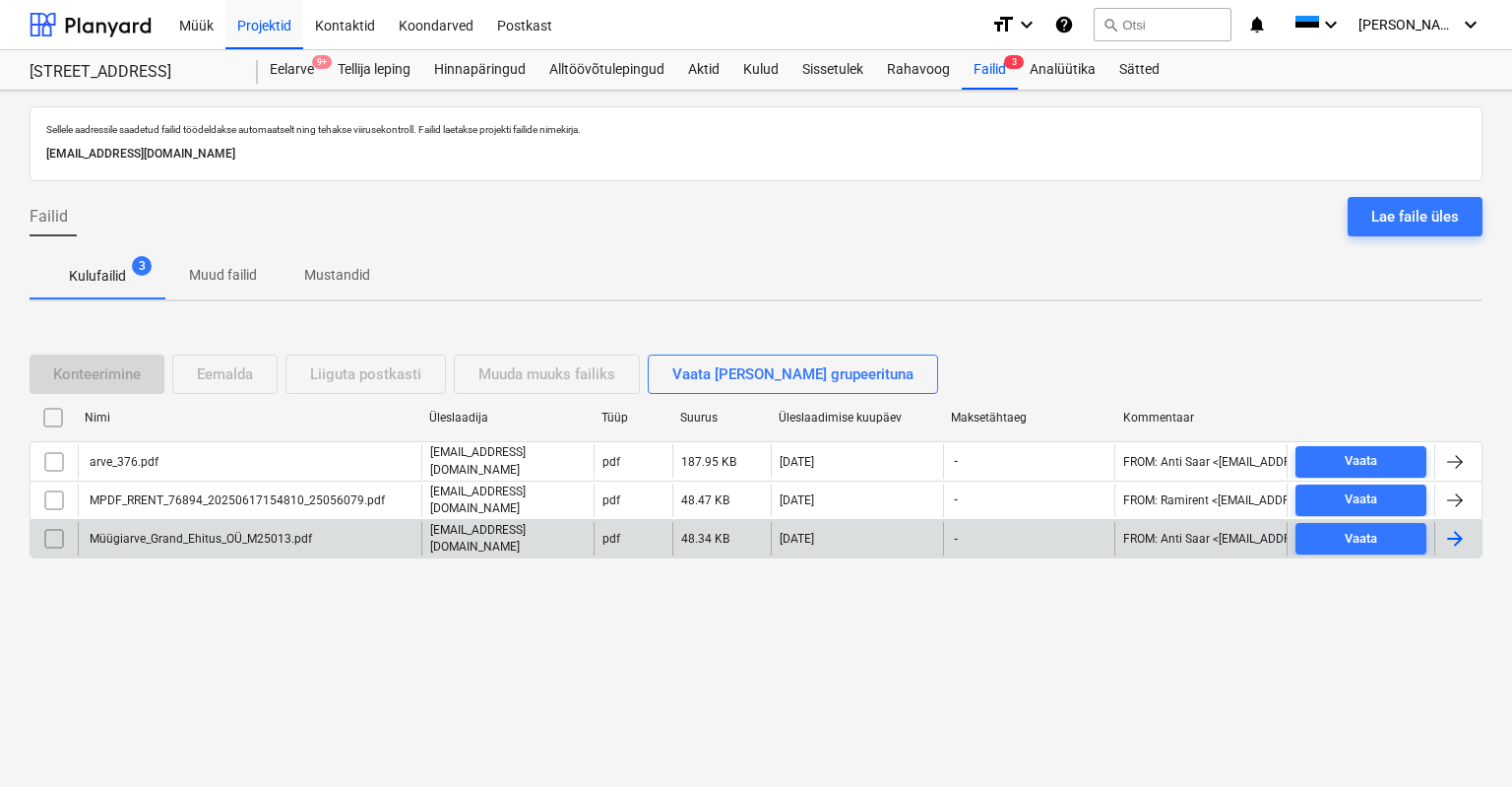 click on "Müügiarve_Grand_Ehitus_OÜ_M25013.pdf" at bounding box center [199, 539] 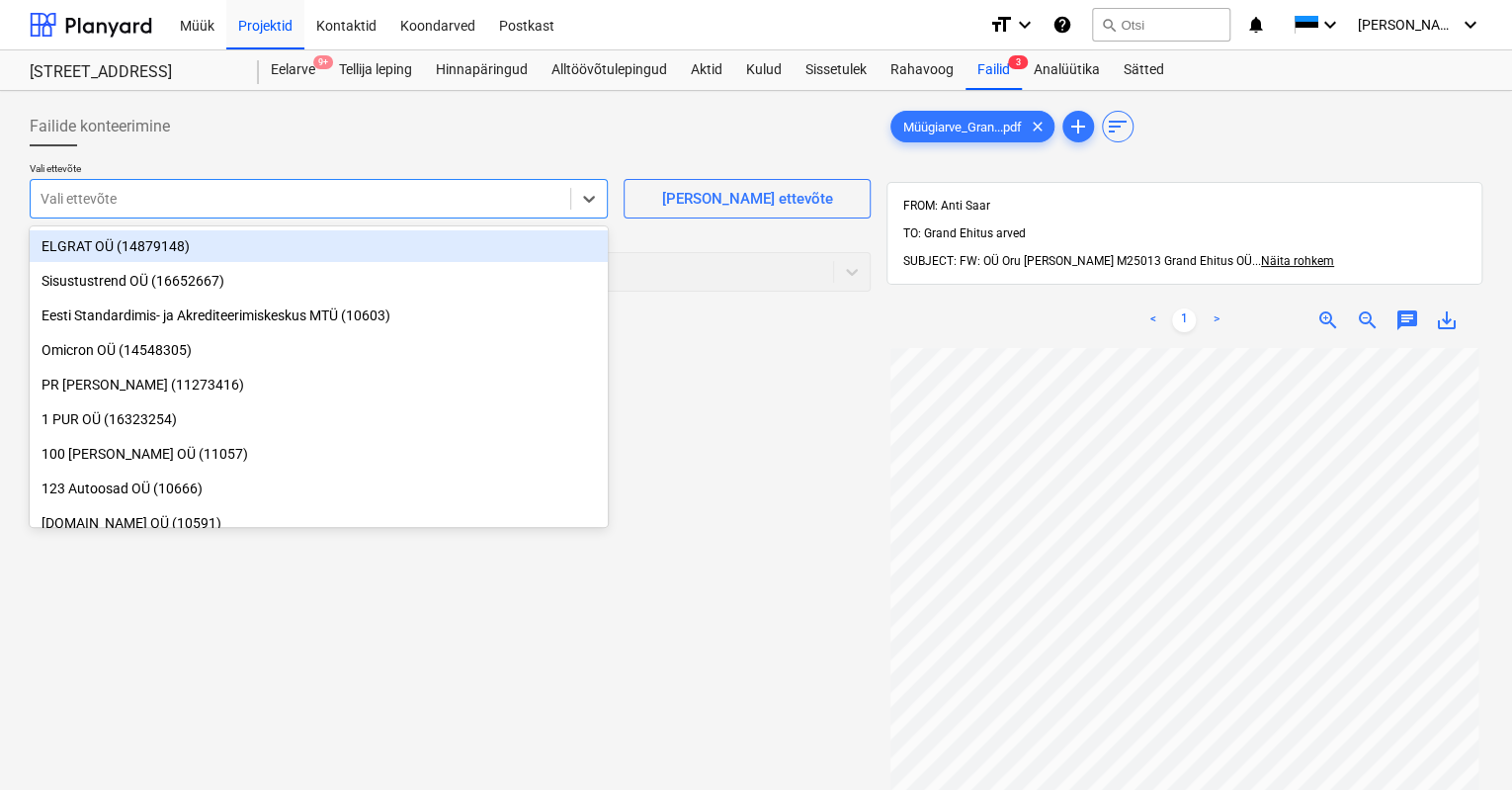 click at bounding box center [300, 199] 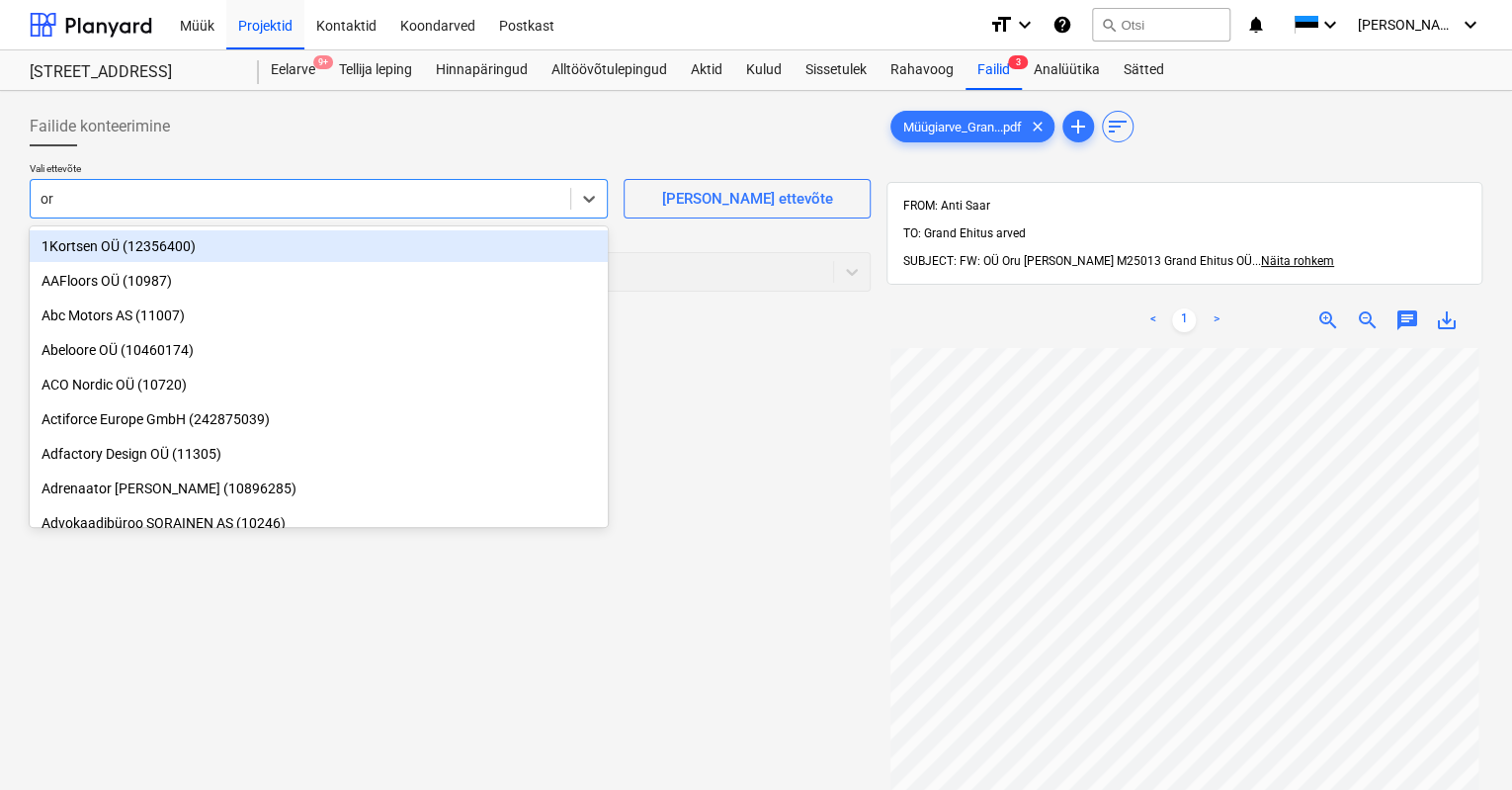 type on "oru" 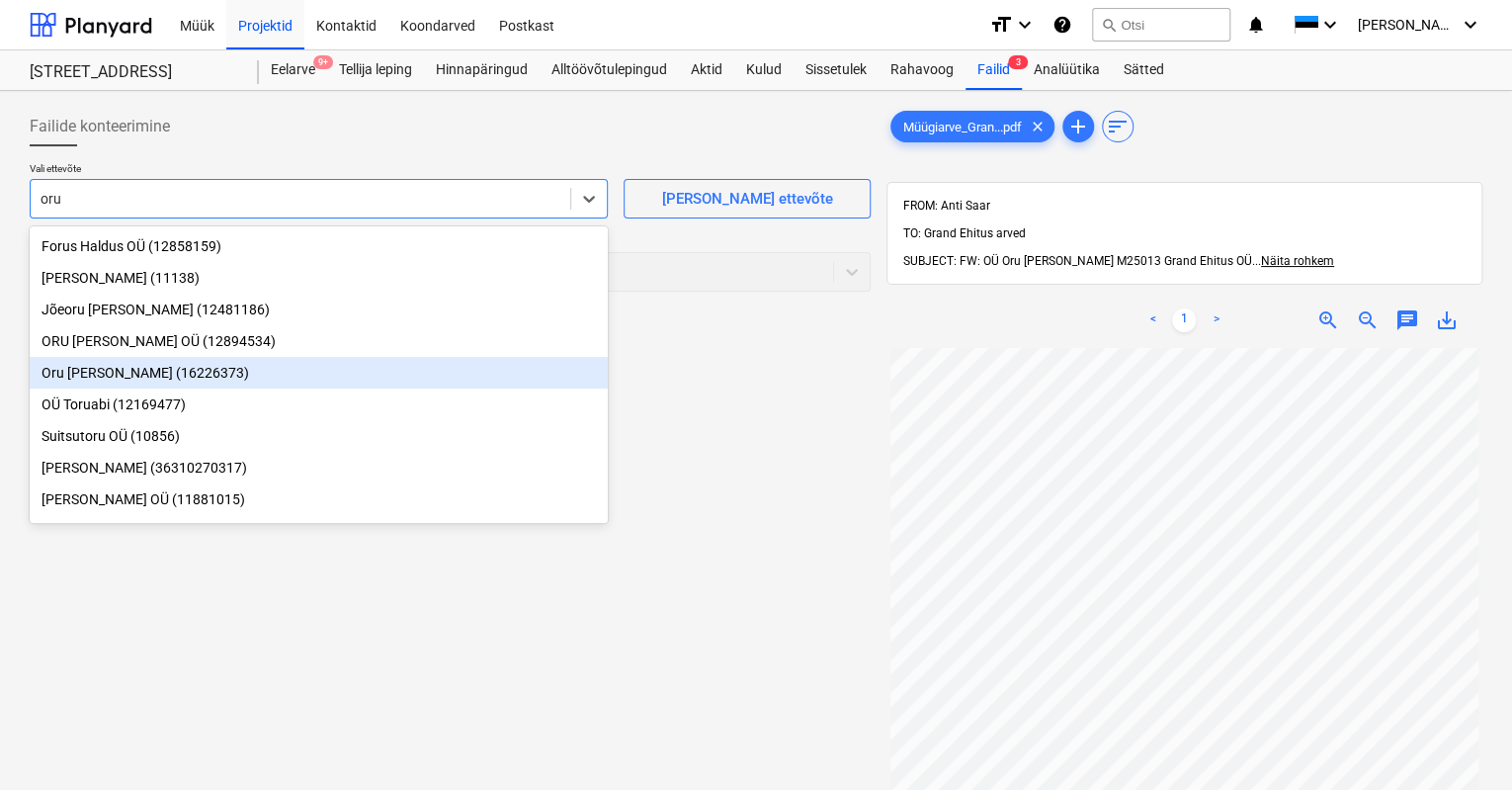 click on "Oru [PERSON_NAME] (16226373)" at bounding box center (318, 373) 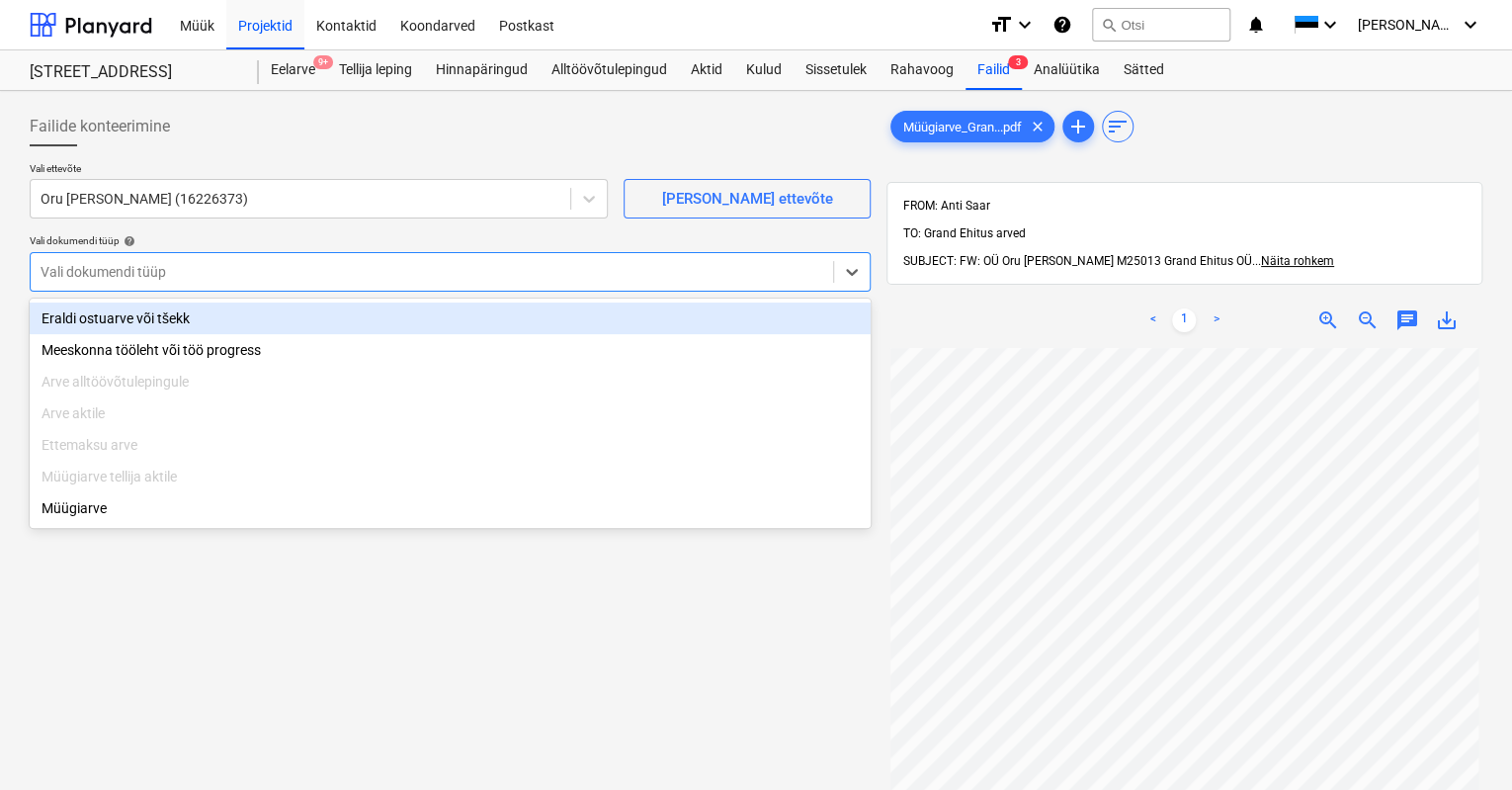 click at bounding box center [432, 272] 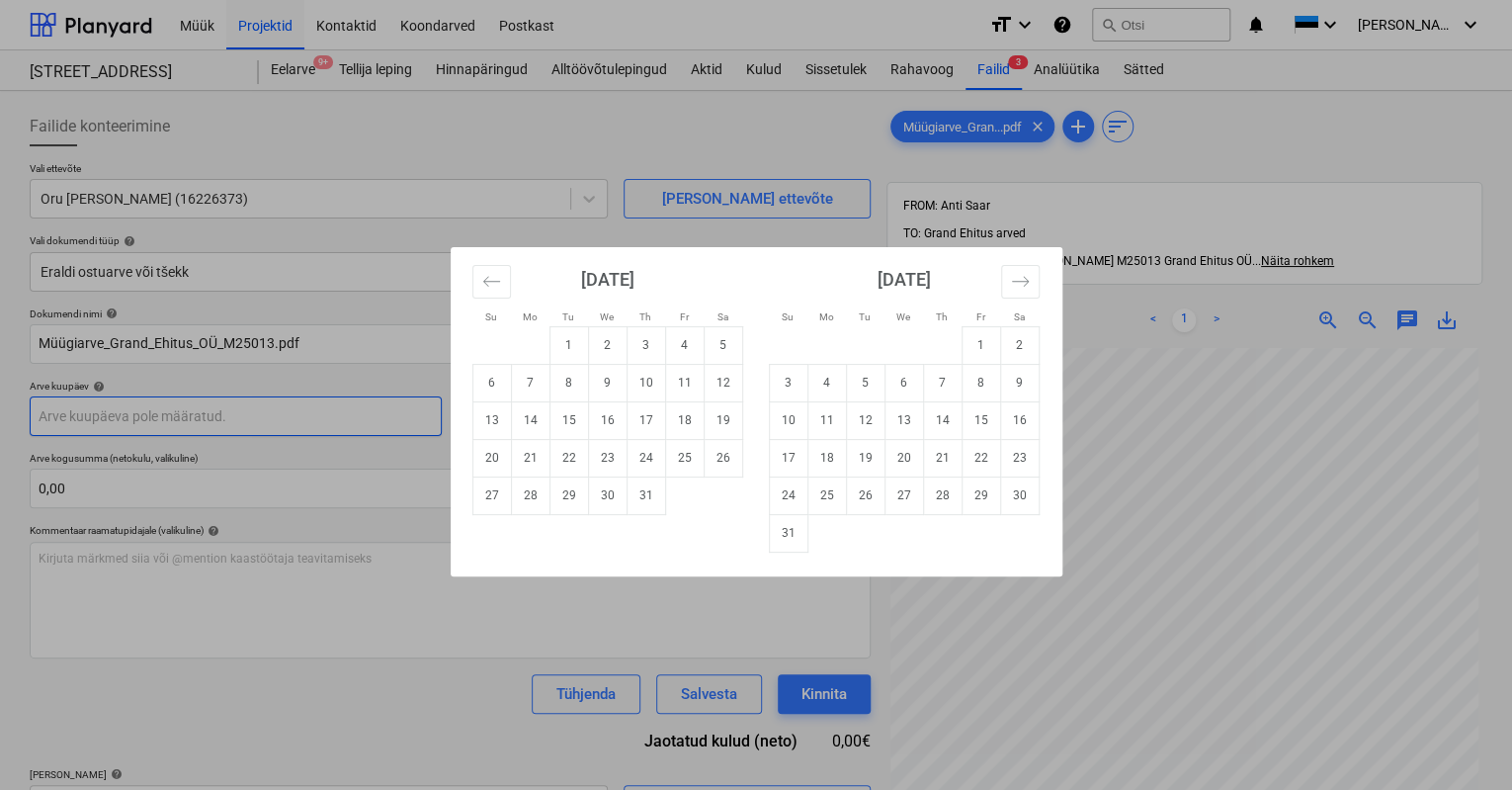 click on "Müük Projektid Kontaktid Koondarved Postkast format_size keyboard_arrow_down help search Otsi notifications 0 keyboard_arrow_down [PERSON_NAME] keyboard_arrow_down [GEOGRAPHIC_DATA] mnt 120 Eelarve 9+ Tellija leping Hinnapäringud Alltöövõtulepingud Aktid Kulud Sissetulek Rahavoog Failid 3 Analüütika Sätted Failide konteerimine Vali ettevõte Oru Maja OÜ (16226373)  [PERSON_NAME] uus ettevõte Vali dokumendi tüüp help Eraldi ostuarve või tšekk Dokumendi nimi help Müügiarve_Grand_Ehitus_OÜ_M25013.pdf Arve number  (valikuline) help Arve kuupäev help Press the down arrow key to interact with the calendar and
select a date. Press the question mark key to get the keyboard shortcuts for changing dates. Maksetähtaeg help Press the down arrow key to interact with the calendar and
select a date. Press the question mark key to get the keyboard shortcuts for changing dates. Arve kogusumma (netokulu, valikuline) 0,00 Kommentaar raamatupidajale (valikuline) help ﻿ [PERSON_NAME] kulud (neto) help <" at bounding box center (756, 395) 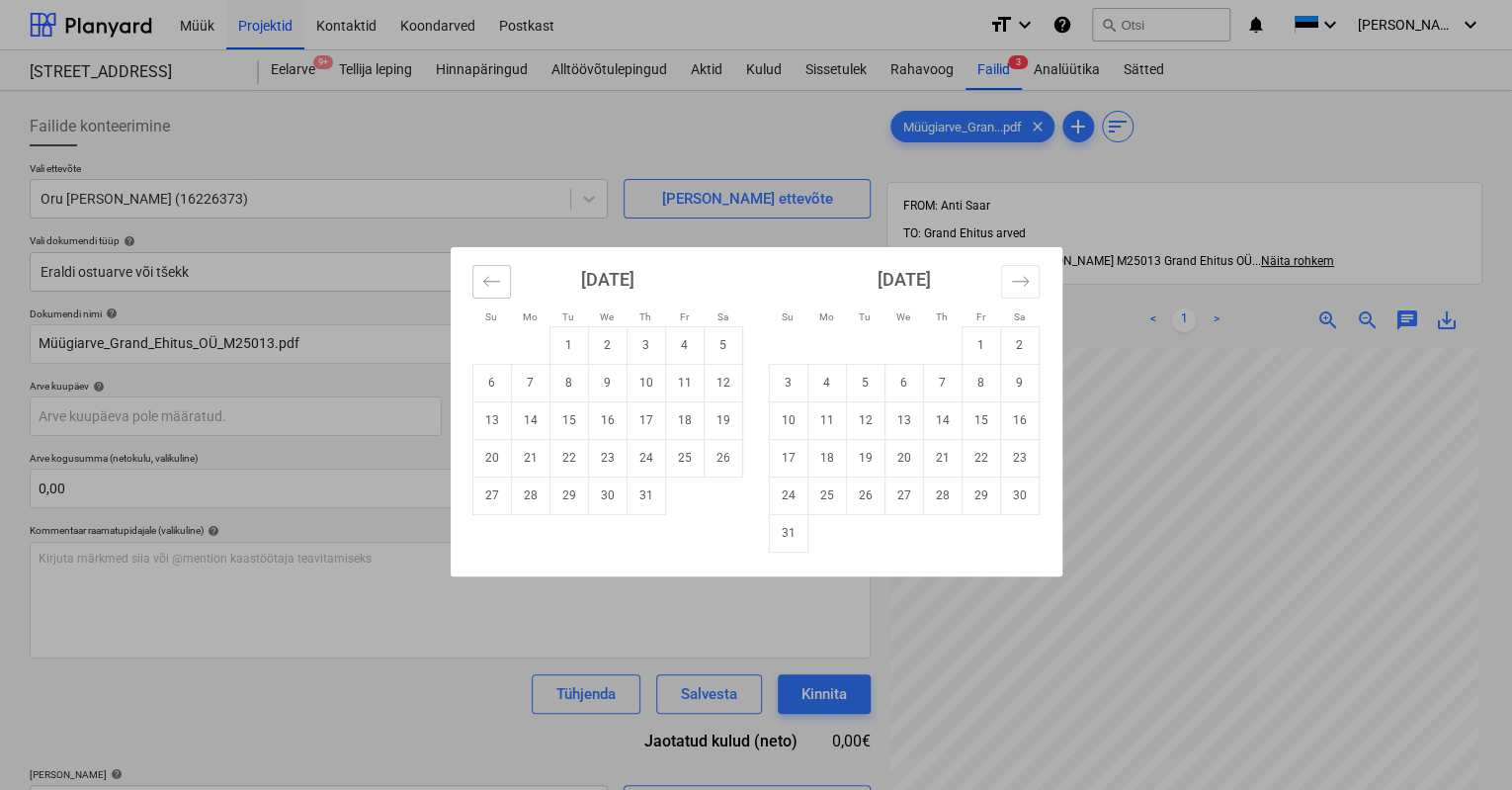click at bounding box center [491, 282] 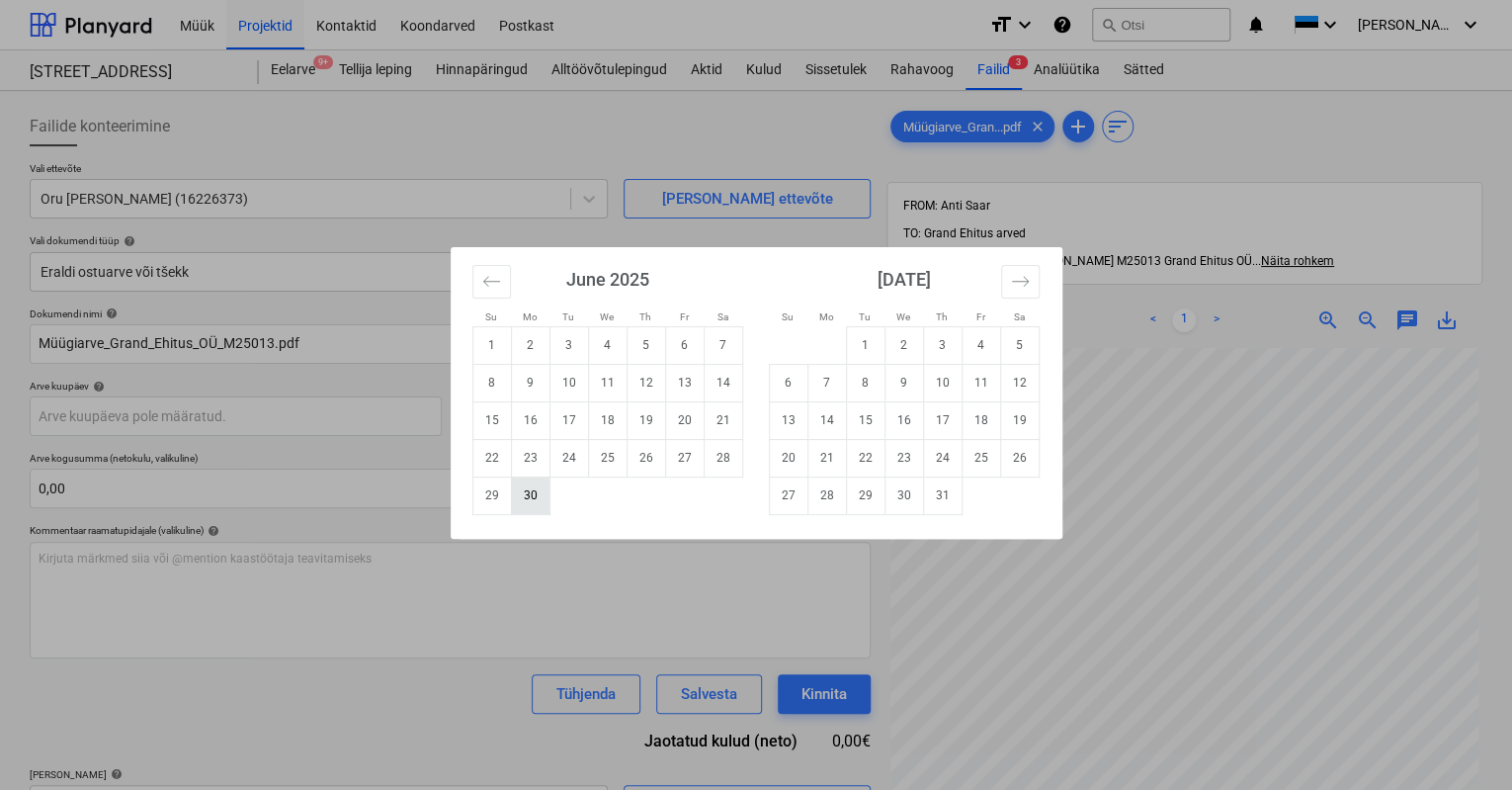 click on "30" at bounding box center (530, 495) 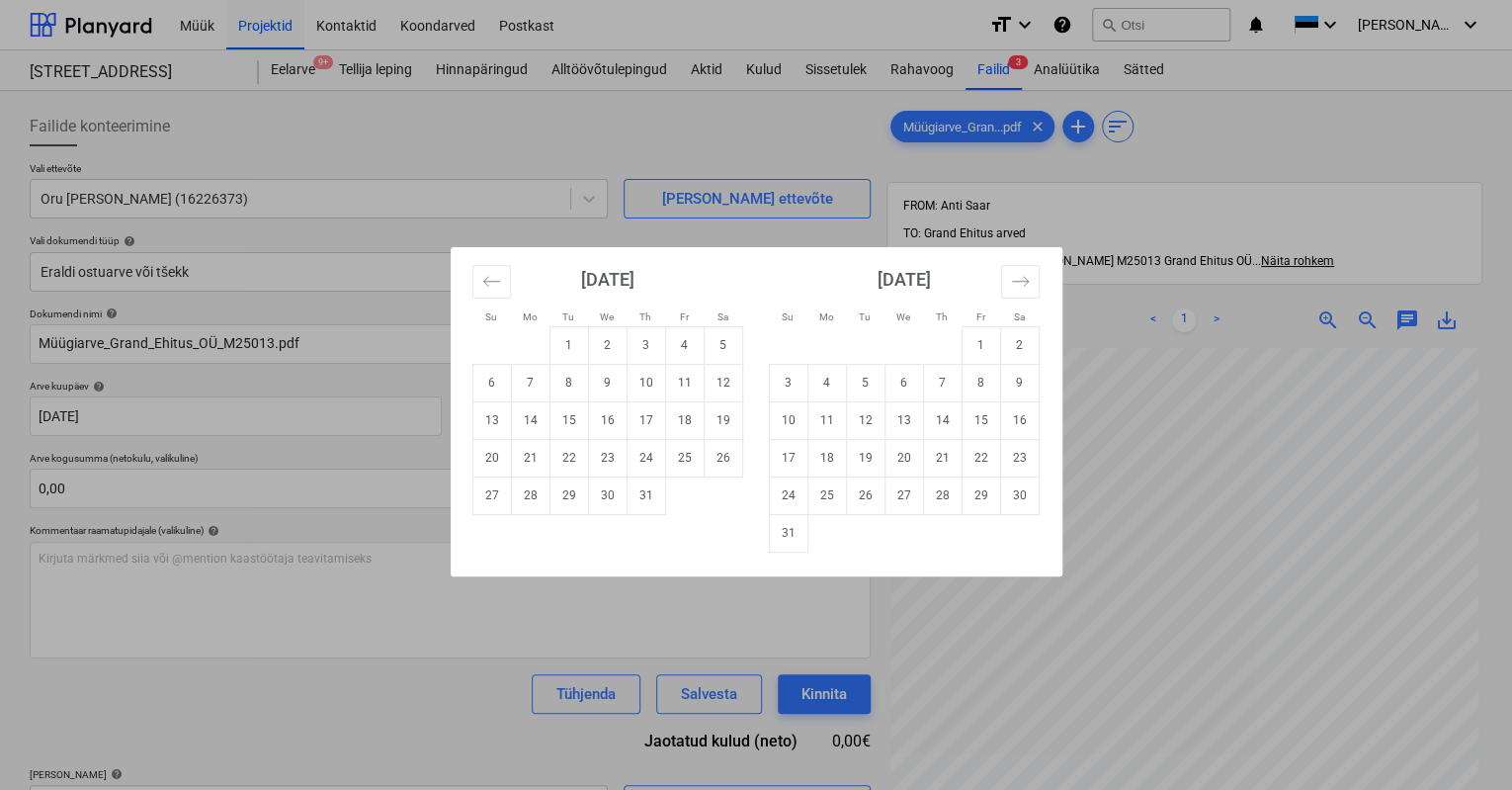 click on "Müük Projektid Kontaktid Koondarved Postkast format_size keyboard_arrow_down help search Otsi notifications 0 keyboard_arrow_down [PERSON_NAME] keyboard_arrow_down [GEOGRAPHIC_DATA] mnt 120 Eelarve 9+ Tellija leping Hinnapäringud Alltöövõtulepingud Aktid Kulud Sissetulek Rahavoog Failid 3 Analüütika Sätted Failide konteerimine Vali ettevõte Oru Maja OÜ (16226373)  [PERSON_NAME] uus ettevõte Vali dokumendi tüüp help Eraldi ostuarve või tšekk Dokumendi nimi help Müügiarve_Grand_Ehitus_OÜ_M25013.pdf Arve number  (valikuline) help Arve kuupäev help [DATE] [DATE] Press the down arrow key to interact with the calendar and
select a date. Press the question mark key to get the keyboard shortcuts for changing dates. Maksetähtaeg help Press the down arrow key to interact with the calendar and
select a date. Press the question mark key to get the keyboard shortcuts for changing dates. Arve kogusumma (netokulu, valikuline) 0,00 Kommentaar raamatupidajale (valikuline) help ﻿ [PERSON_NAME] help" at bounding box center (756, 395) 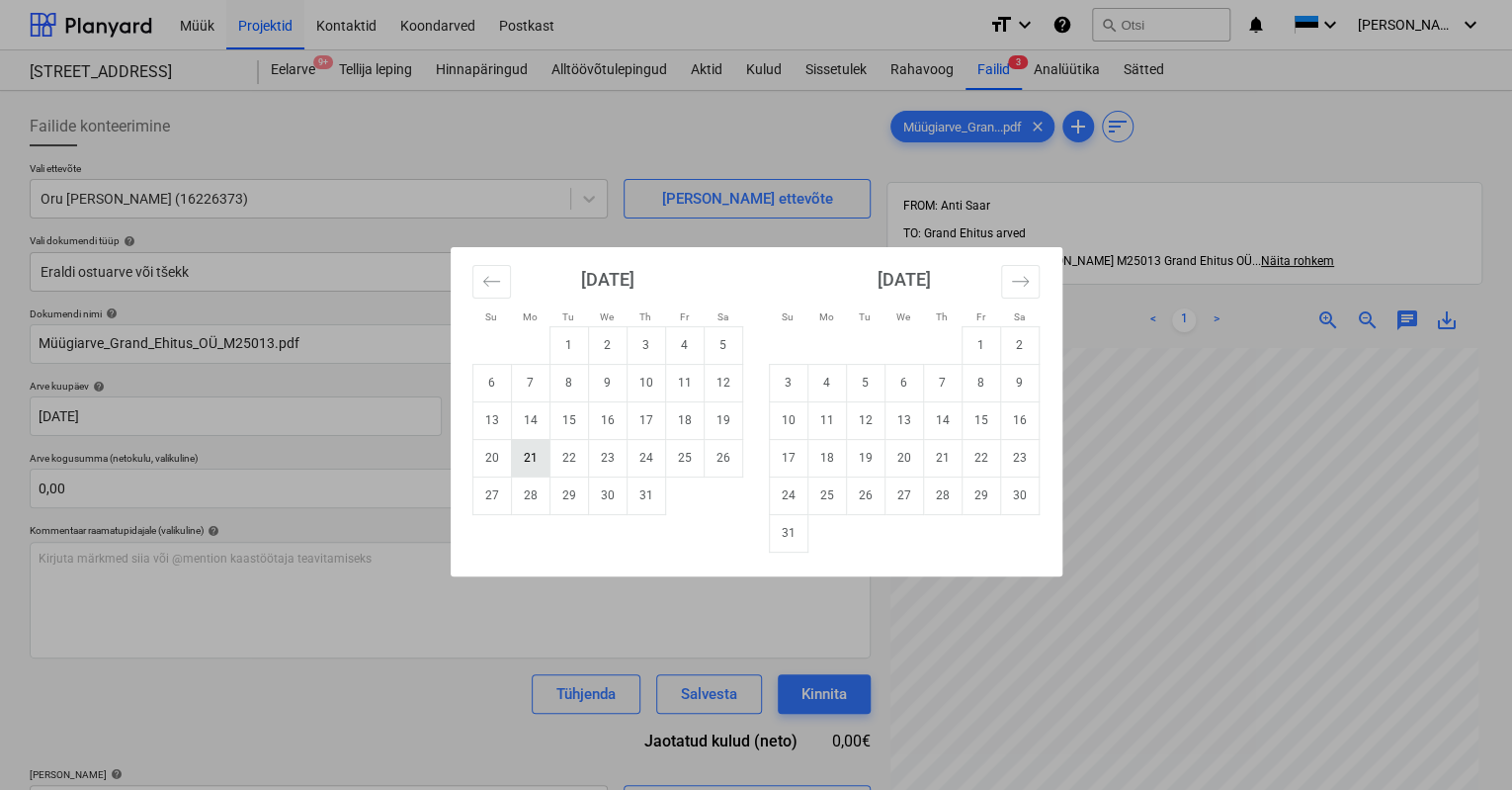 click on "21" at bounding box center [530, 458] 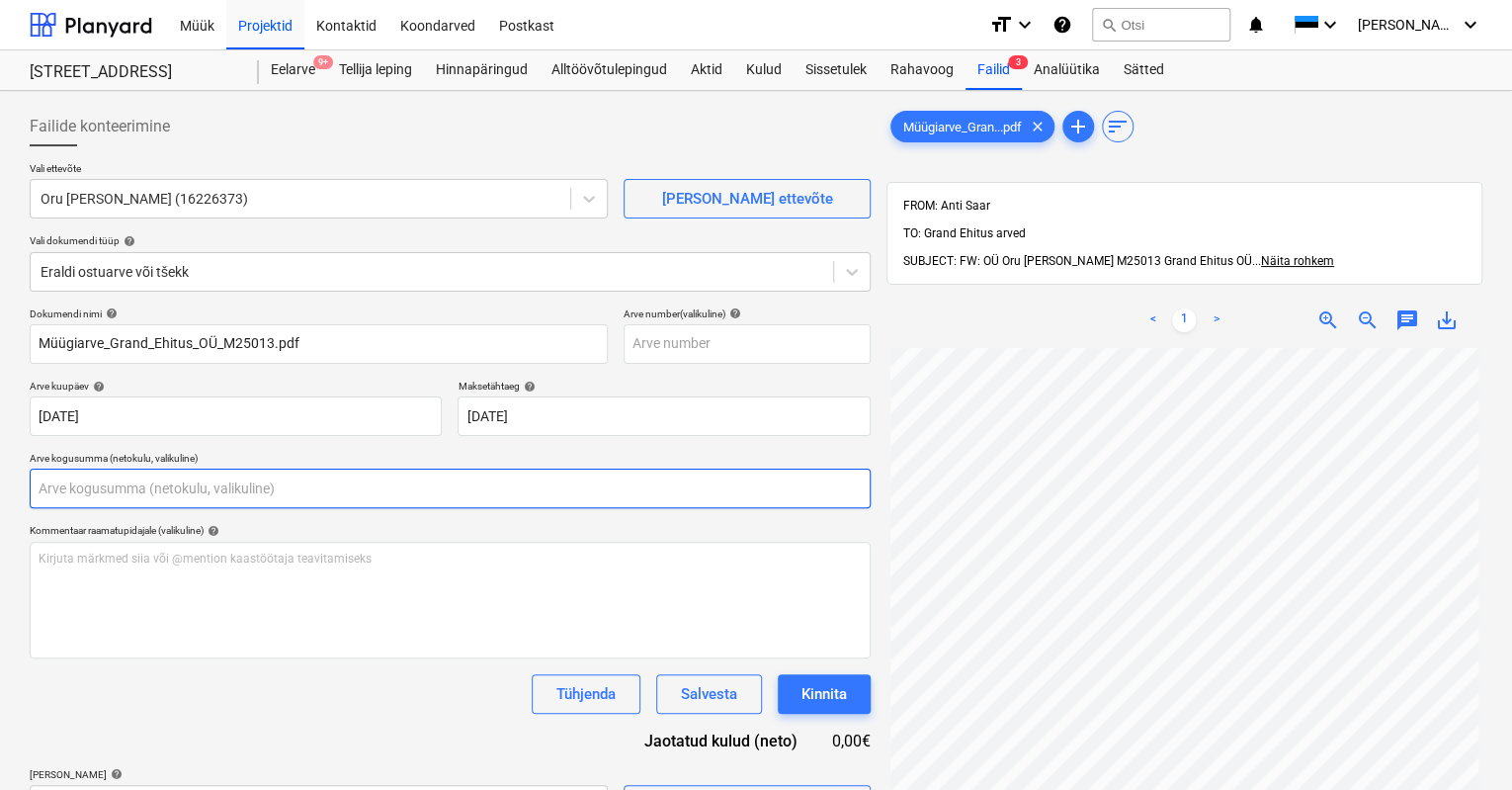 click at bounding box center (450, 488) 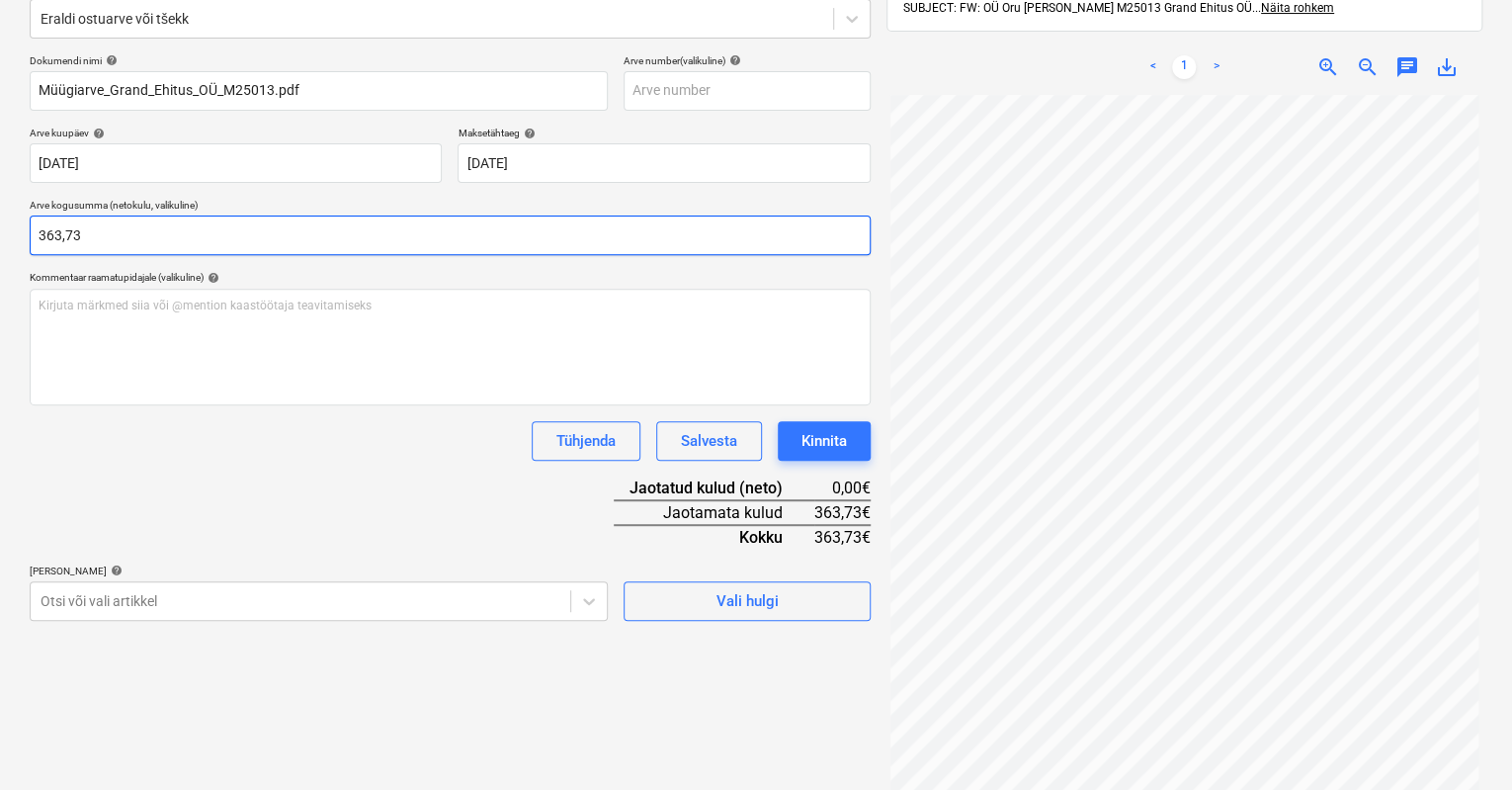 scroll, scrollTop: 259, scrollLeft: 0, axis: vertical 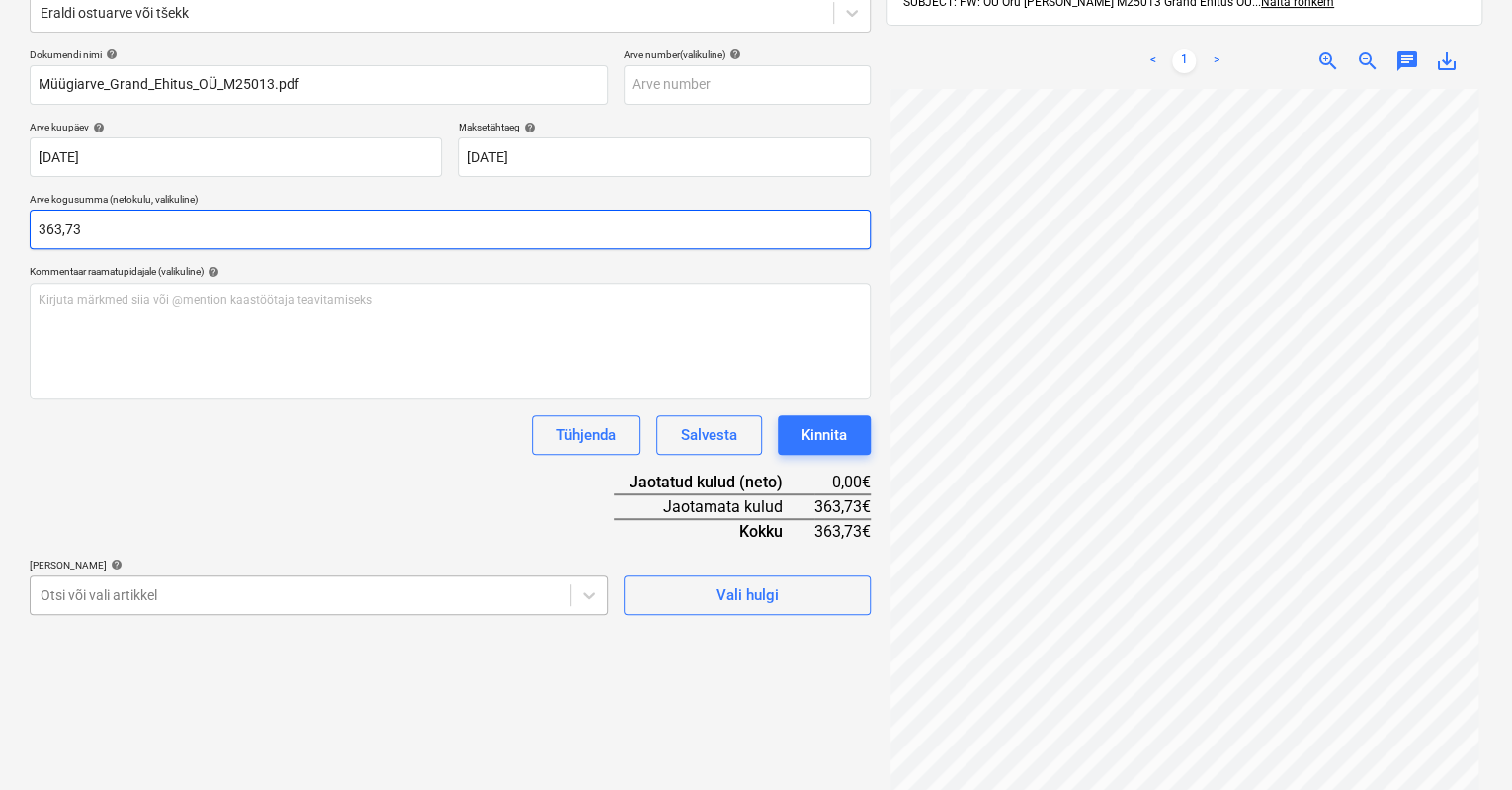 type on "363,73" 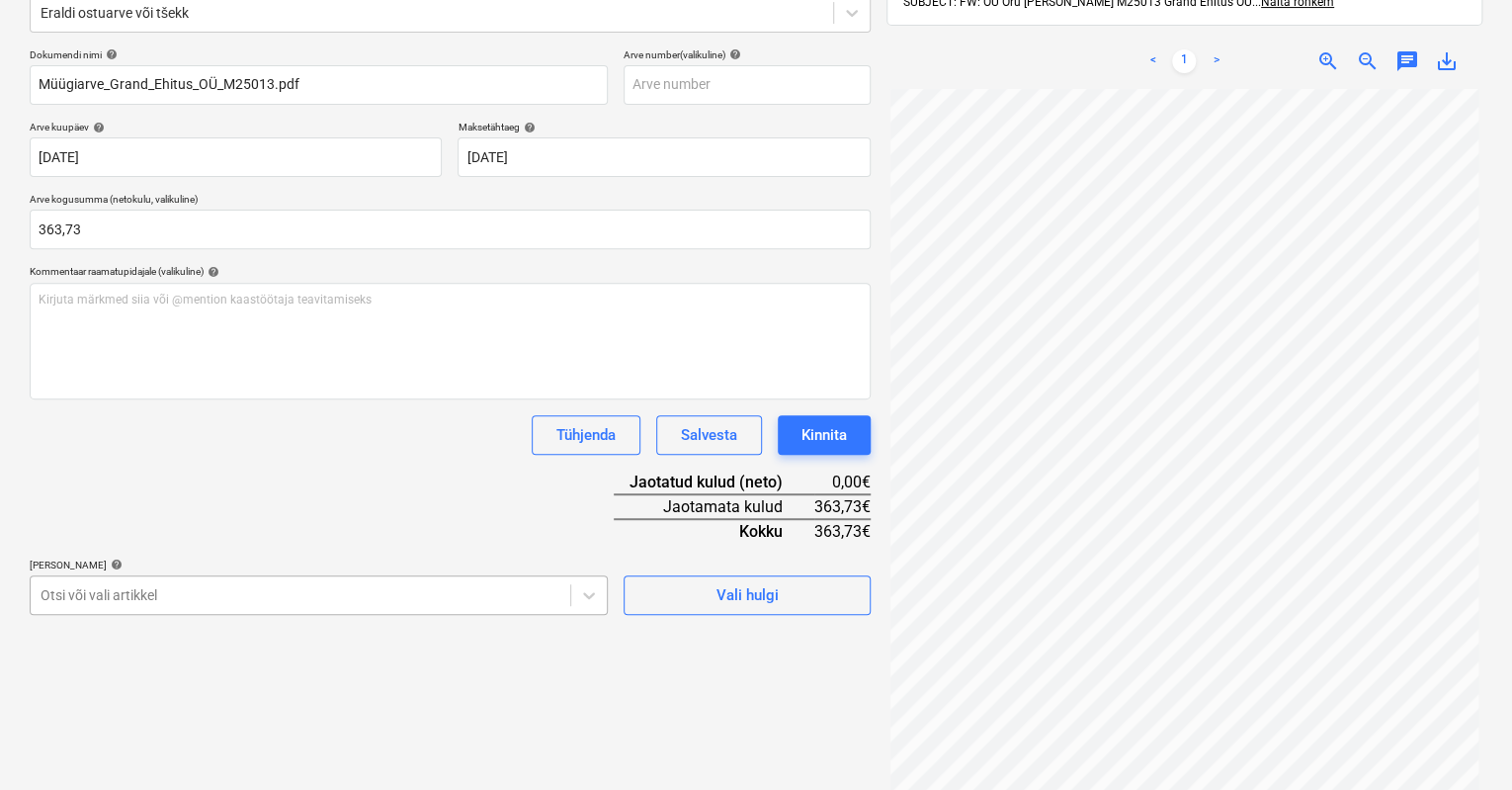 scroll, scrollTop: 392, scrollLeft: 0, axis: vertical 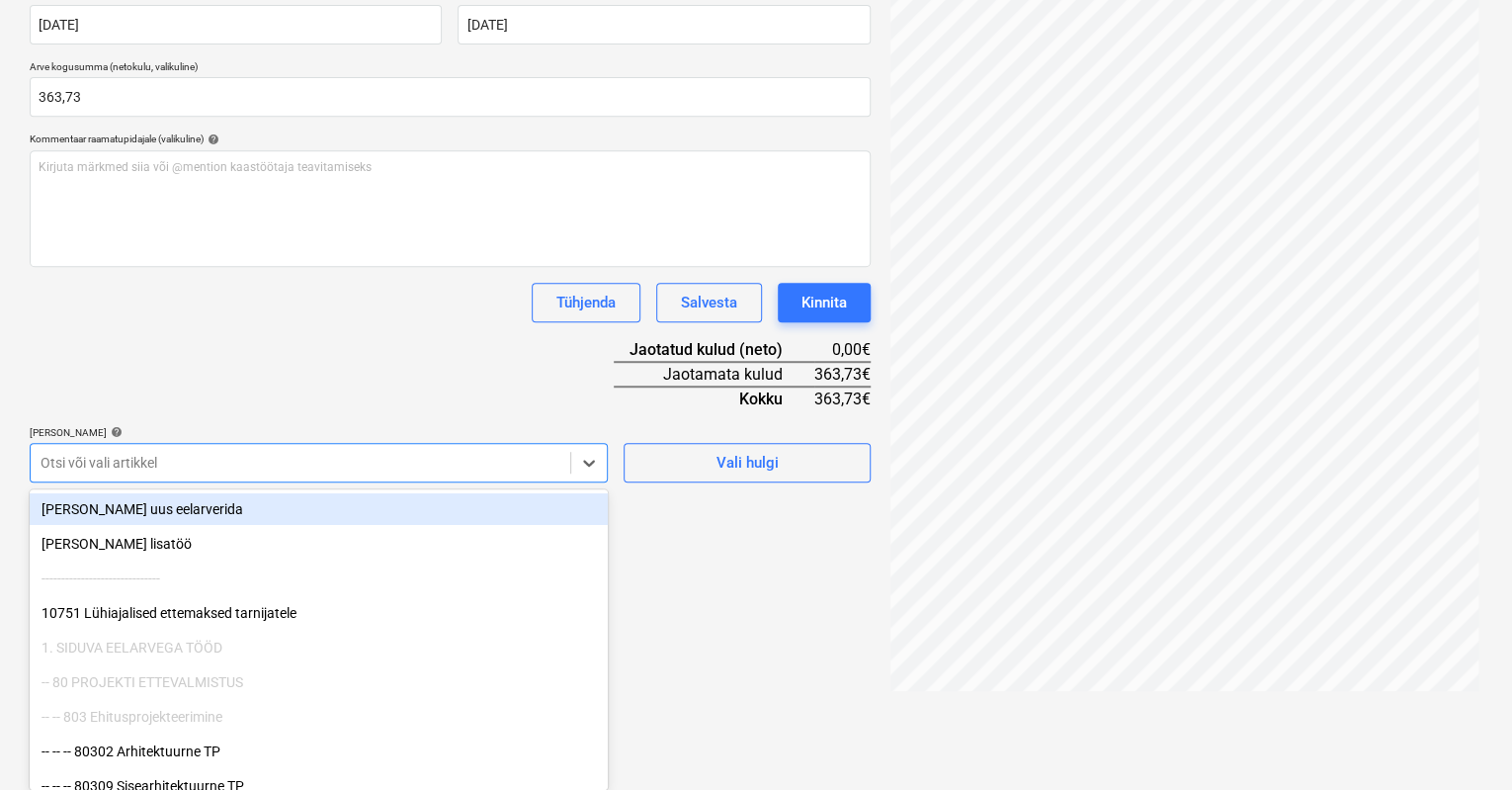 click on "Müük Projektid Kontaktid Koondarved Postkast format_size keyboard_arrow_down help search Otsi notifications 0 keyboard_arrow_down [PERSON_NAME] keyboard_arrow_down [GEOGRAPHIC_DATA] mnt 120 Eelarve 9+ Tellija leping Hinnapäringud Alltöövõtulepingud Aktid Kulud Sissetulek Rahavoog Failid 3 Analüütika Sätted Failide konteerimine Vali ettevõte Oru Maja OÜ (16226373)  [PERSON_NAME] uus ettevõte Vali dokumendi tüüp help Eraldi ostuarve või tšekk Dokumendi nimi help Müügiarve_Grand_Ehitus_OÜ_M25013.pdf Arve number  (valikuline) help Arve kuupäev help [DATE] [DATE] Press the down arrow key to interact with the calendar and
select a date. Press the question mark key to get the keyboard shortcuts for changing dates. Maksetähtaeg help [DATE] 21.07.2025 Press the down arrow key to interact with the calendar and
select a date. Press the question mark key to get the keyboard shortcuts for changing dates. Arve kogusumma (netokulu, valikuline) 363,73 Kommentaar raamatupidajale (valikuline) help ﻿ [PERSON_NAME]" at bounding box center [756, 3] 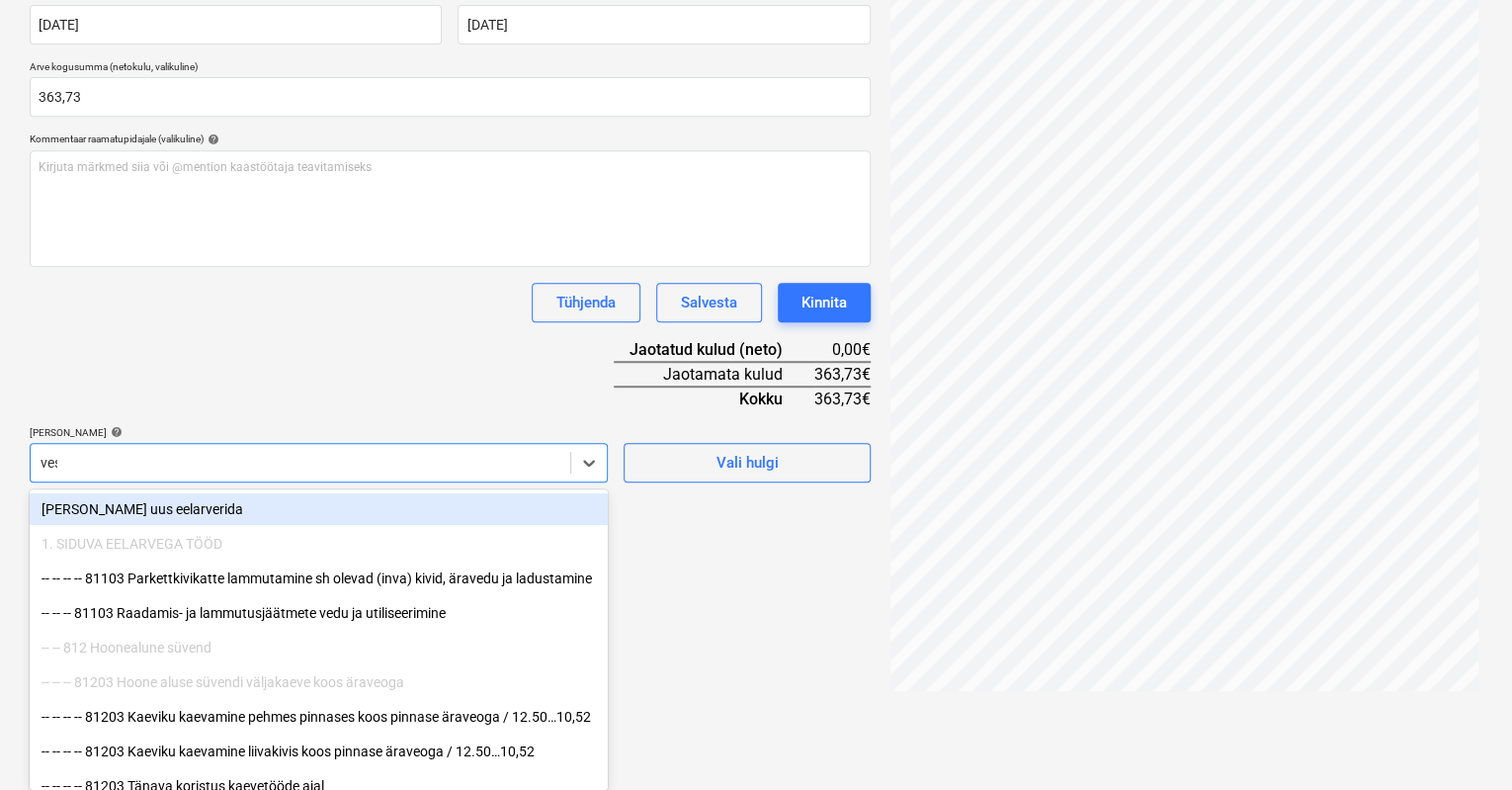 scroll, scrollTop: 281, scrollLeft: 0, axis: vertical 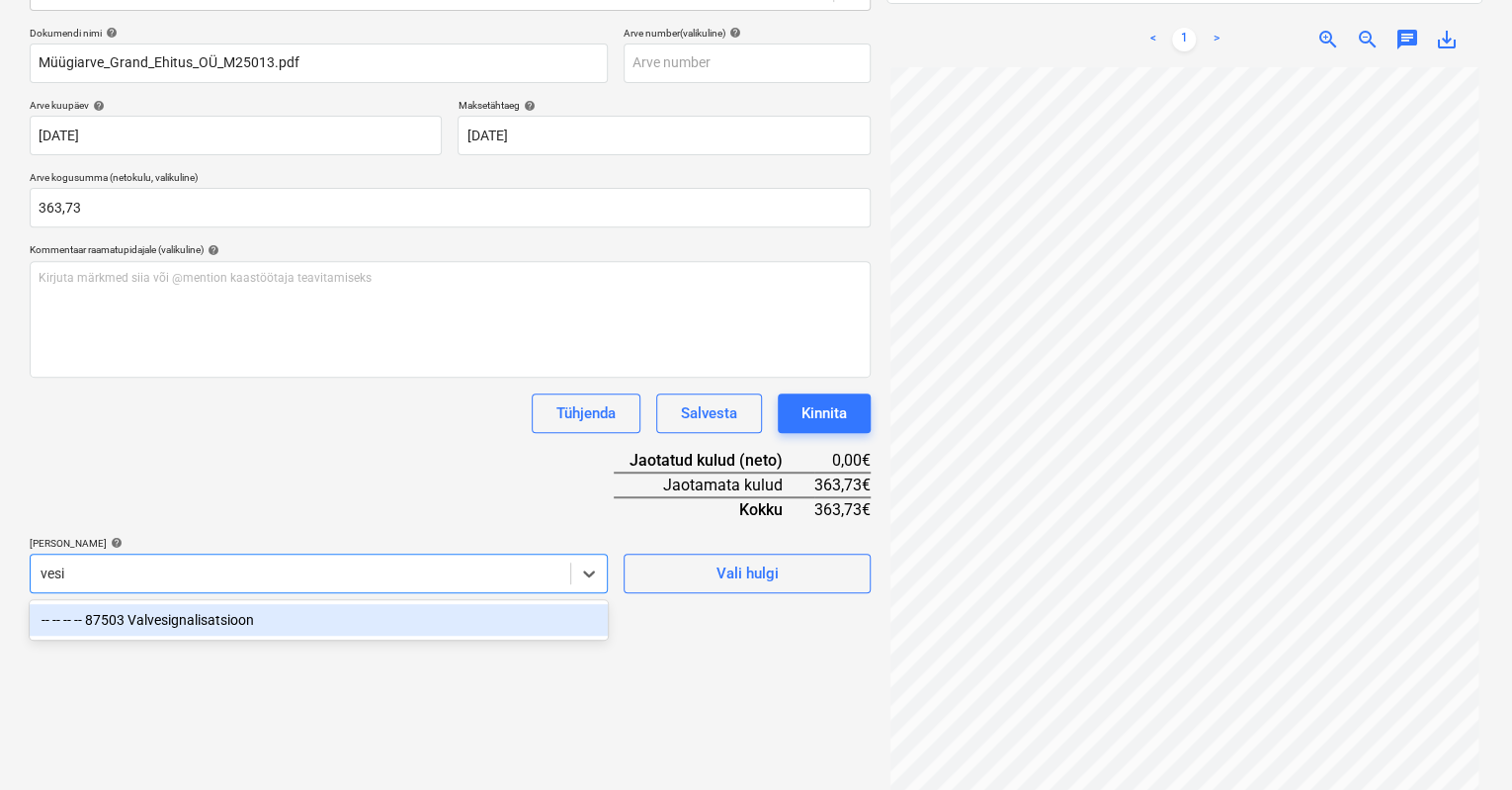 type on "ves" 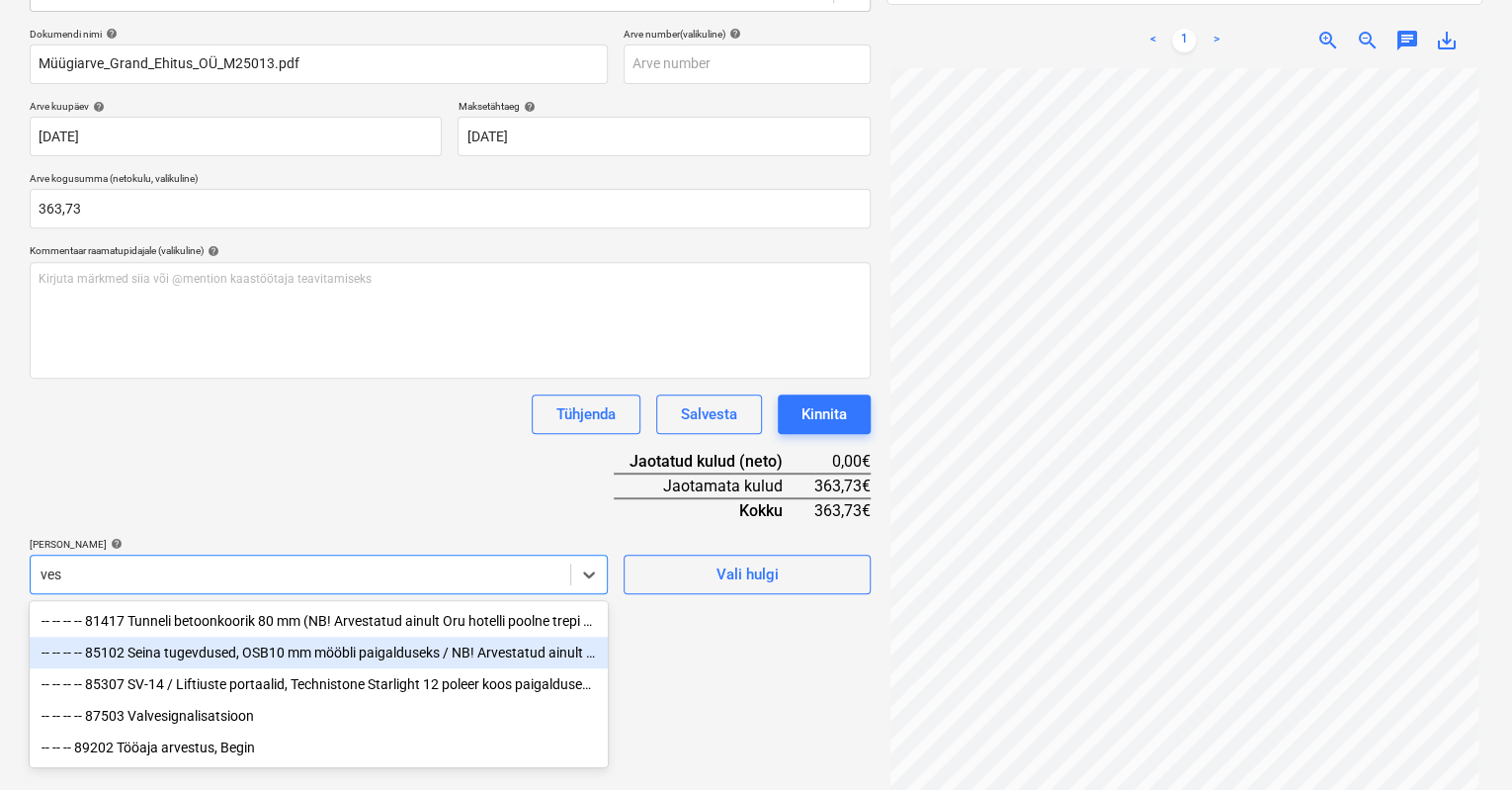 scroll, scrollTop: 281, scrollLeft: 0, axis: vertical 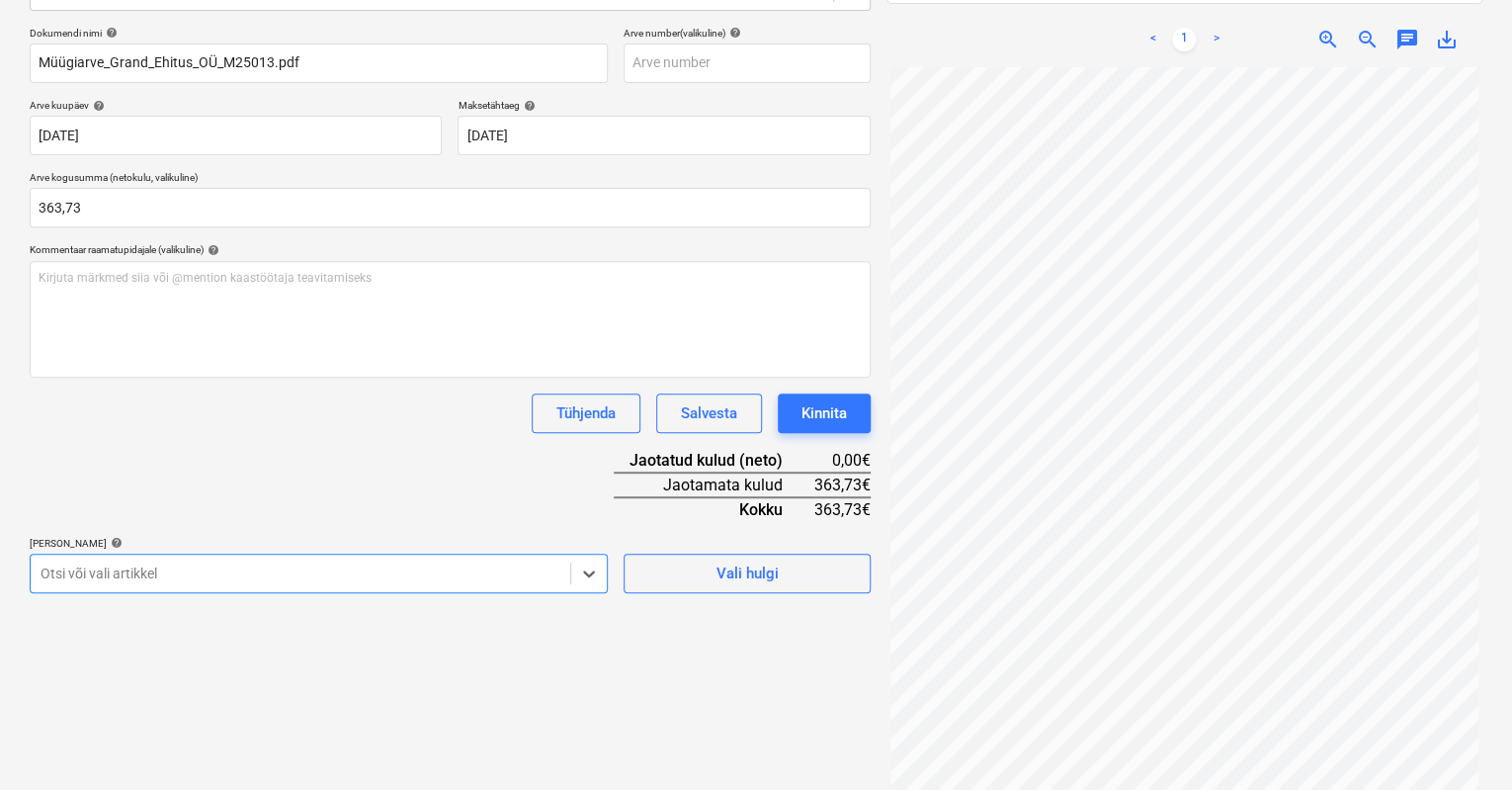 click at bounding box center [300, 573] 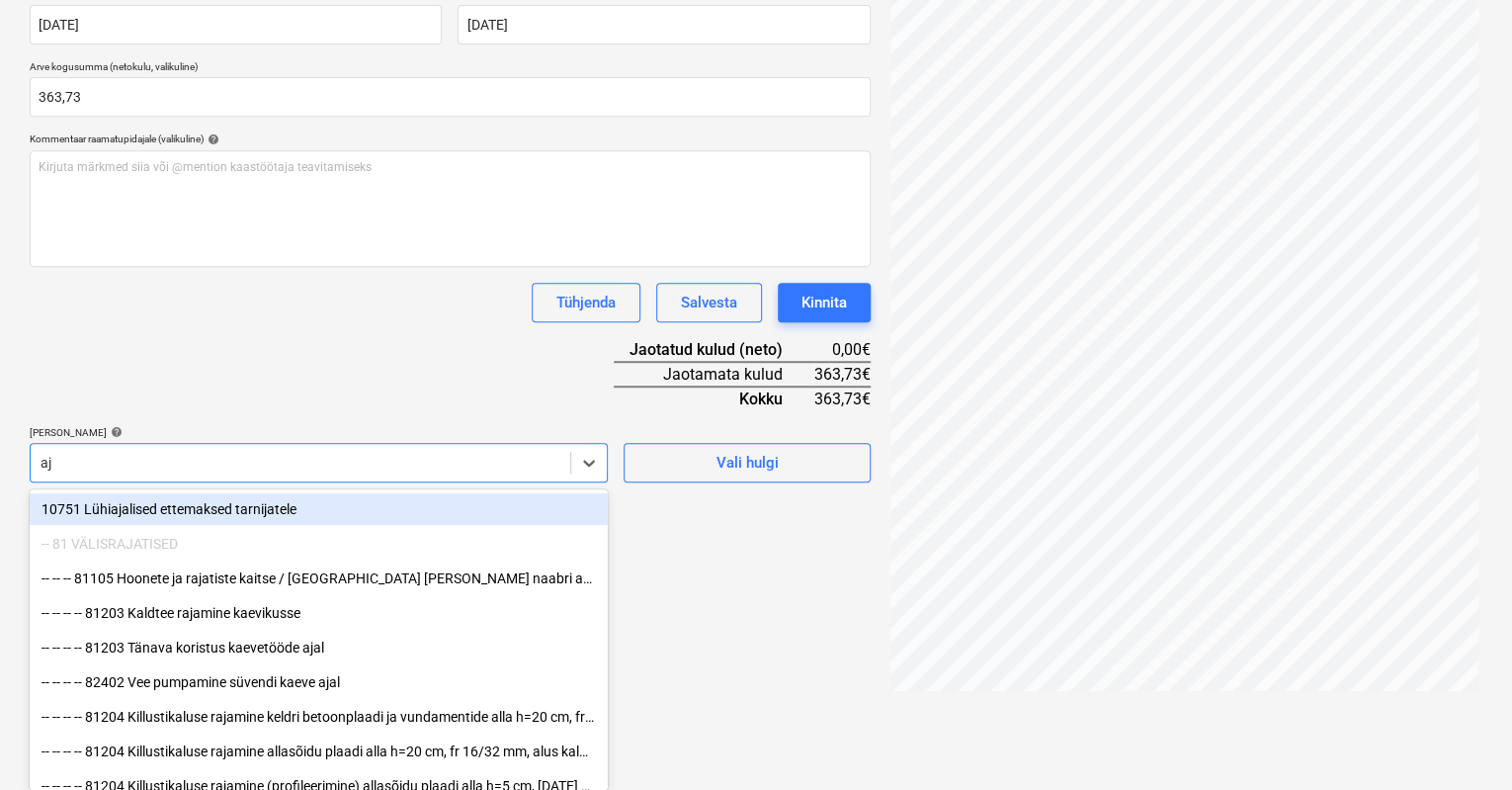 type on "aju" 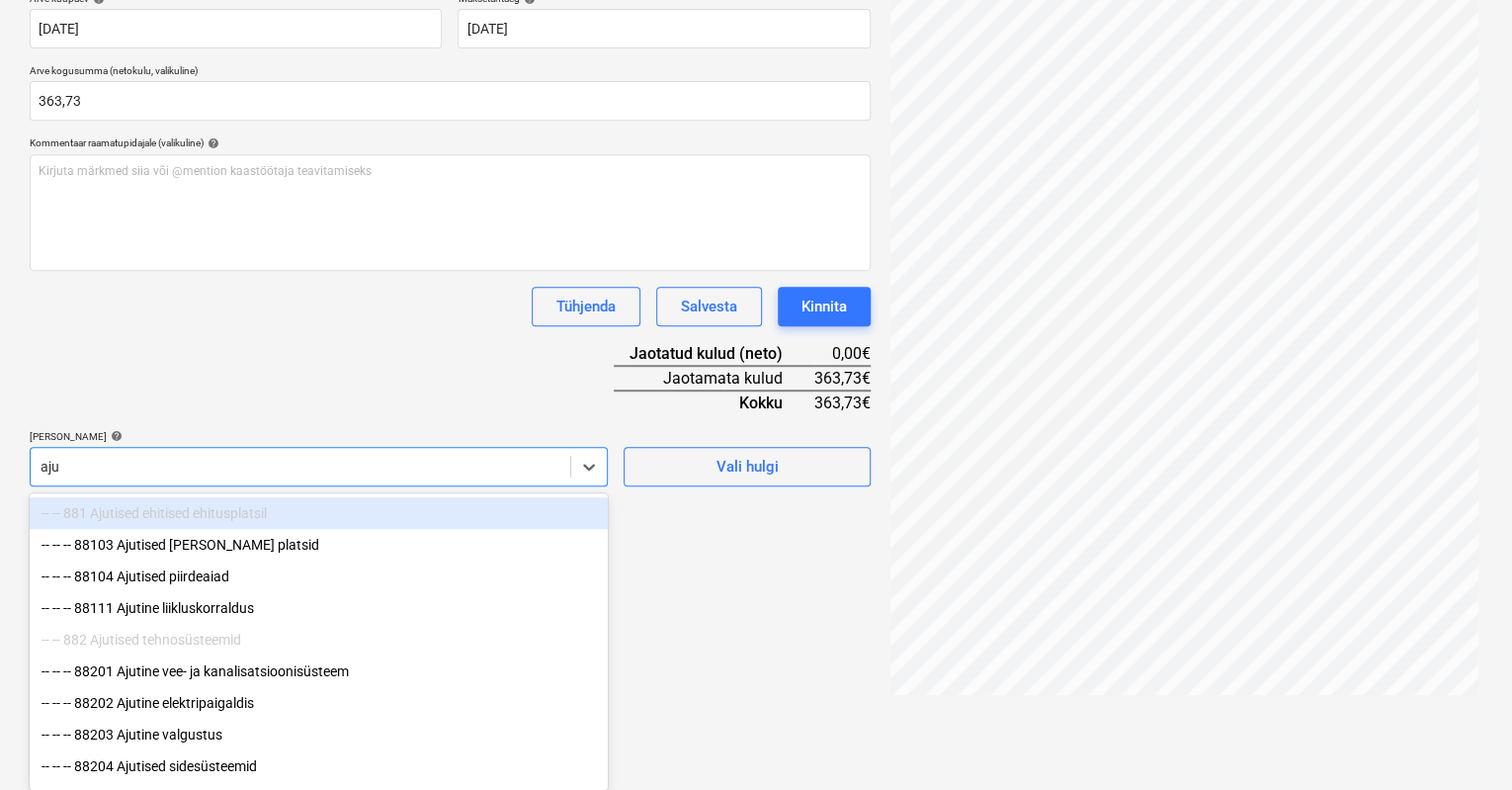 scroll, scrollTop: 388, scrollLeft: 0, axis: vertical 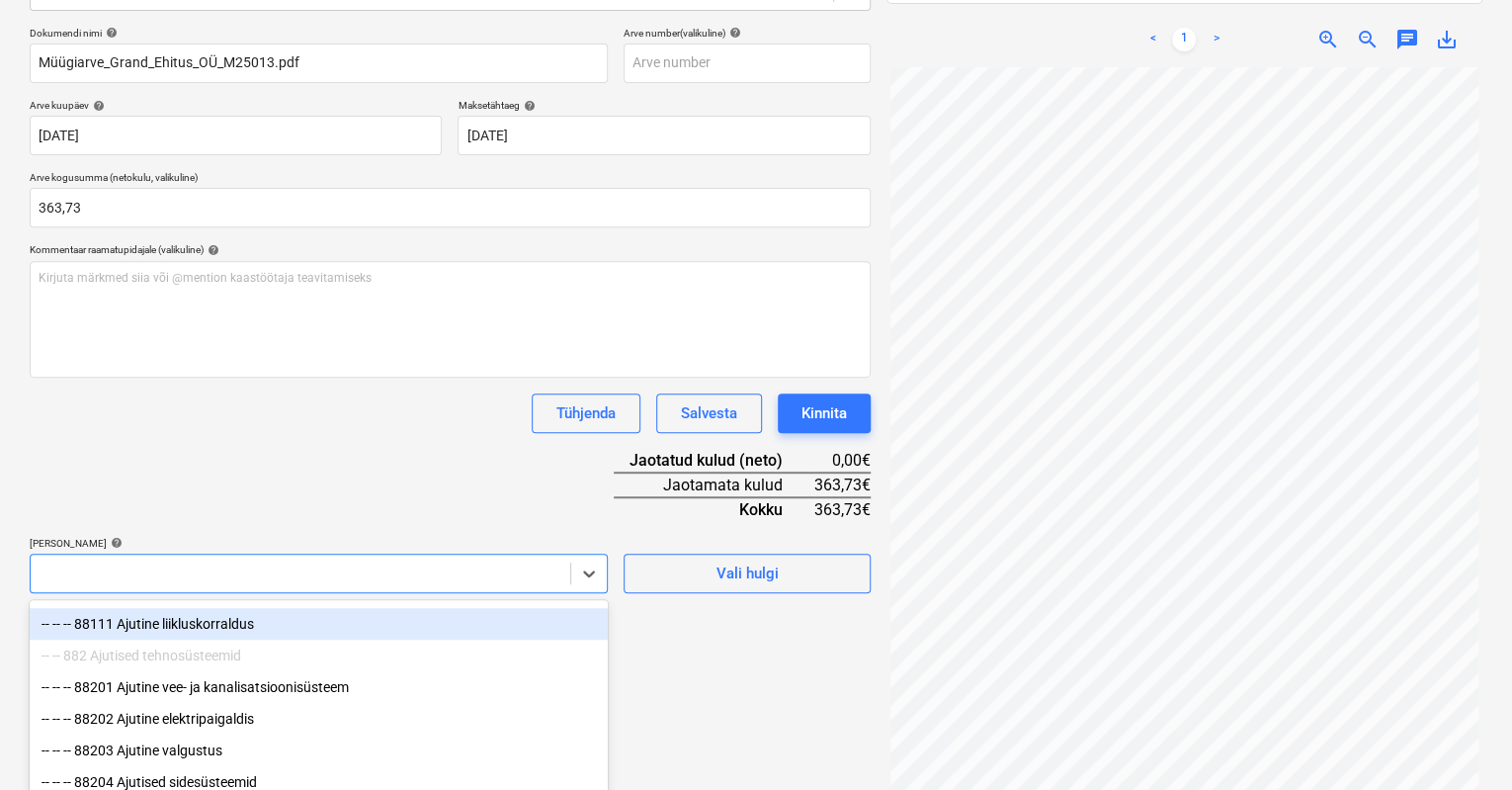 click on "Dokumendi nimi help Müügiarve_Grand_Ehitus_OÜ_M25013.pdf Arve number  (valikuline) help Arve kuupäev help [DATE] [DATE] Press the down arrow key to interact with the calendar and
select a date. Press the question mark key to get the keyboard shortcuts for changing dates. Maksetähtaeg help [DATE] 21.07.2025 Press the down arrow key to interact with the calendar and
select a date. Press the question mark key to get the keyboard shortcuts for changing dates. Arve kogusumma (netokulu, valikuline) 363,73 Kommentaar raamatupidajale (valikuline) help [PERSON_NAME] märkmed siia või @mention kaastöötaja teavitamiseks ﻿ Tühjenda Salvesta Kinnita Jaotatud kulud (neto) 0,00€ Jaotamata kulud 363,73€ Kokku 363,73€ [PERSON_NAME] artiklid help [PERSON_NAME]" at bounding box center (450, 309) 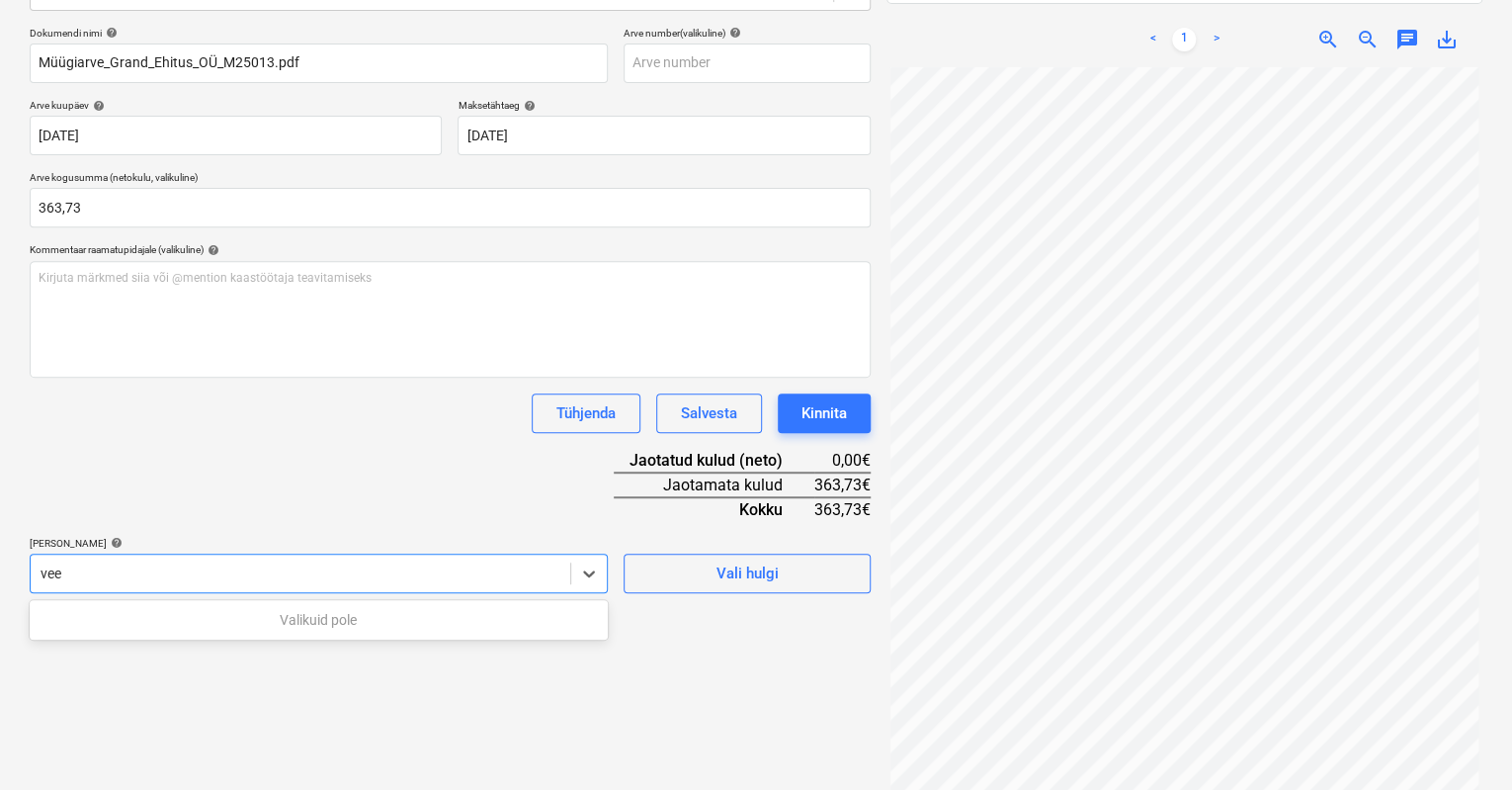 scroll, scrollTop: 392, scrollLeft: 0, axis: vertical 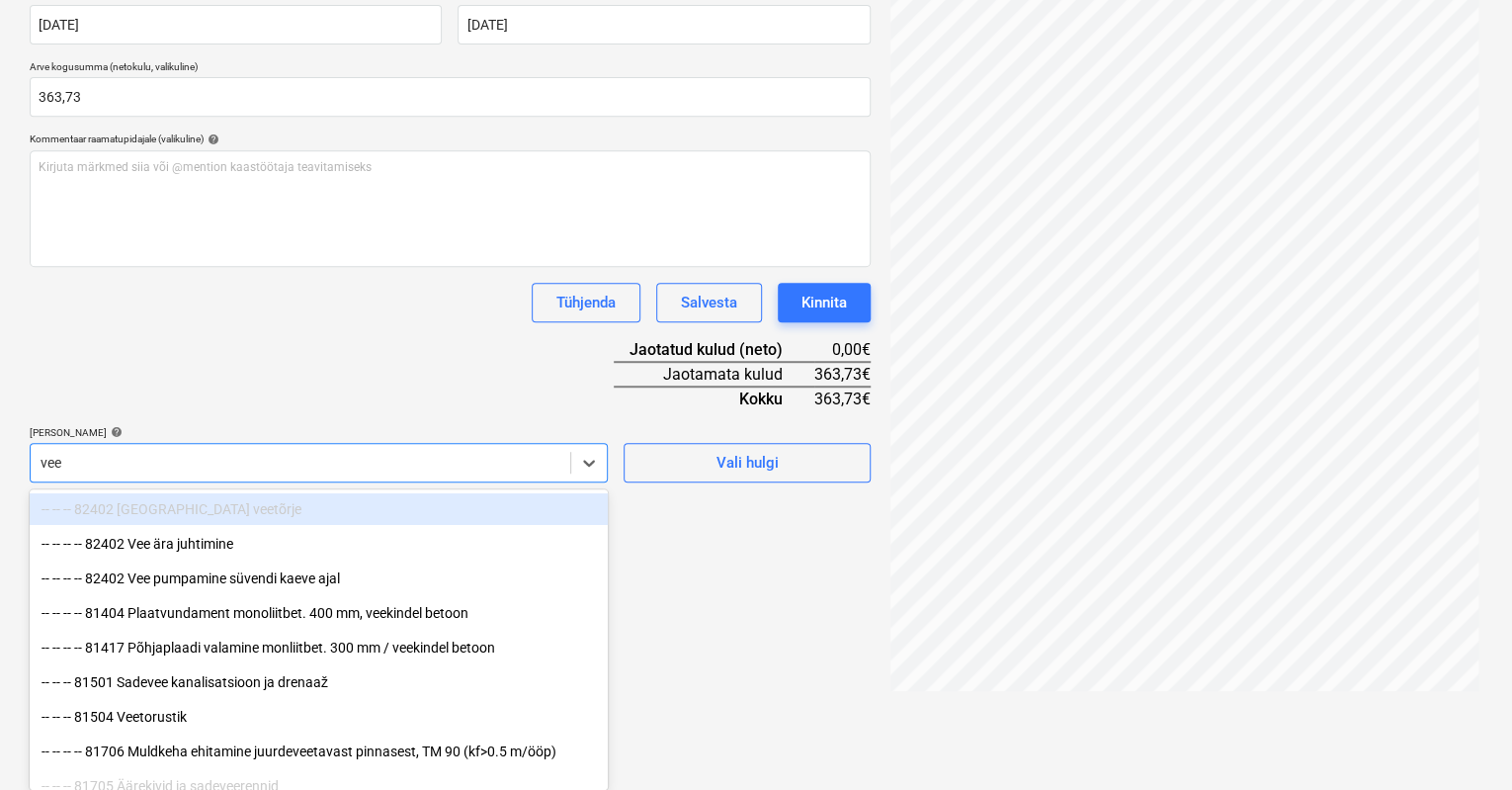 type on "vee" 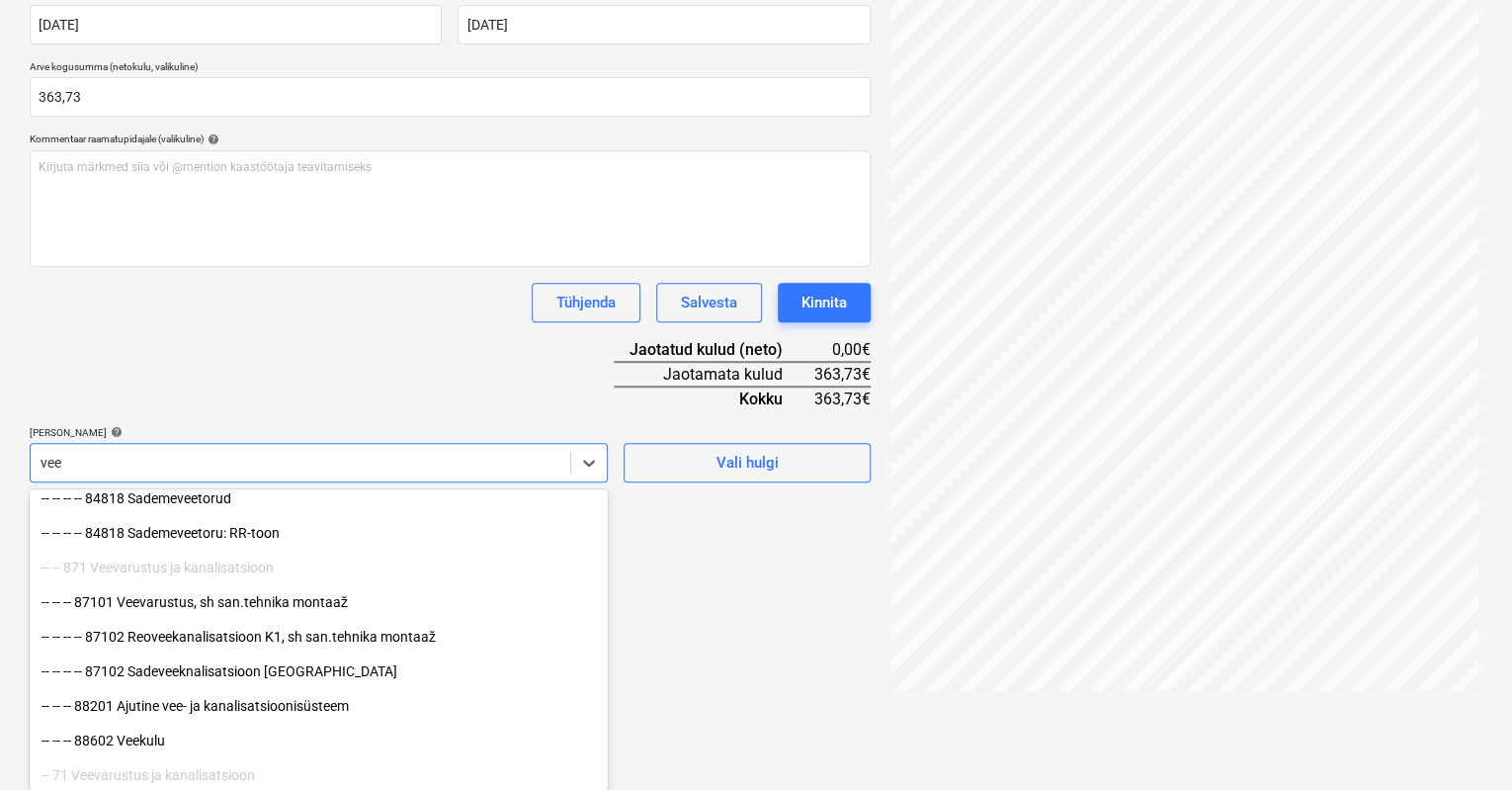 scroll, scrollTop: 395, scrollLeft: 0, axis: vertical 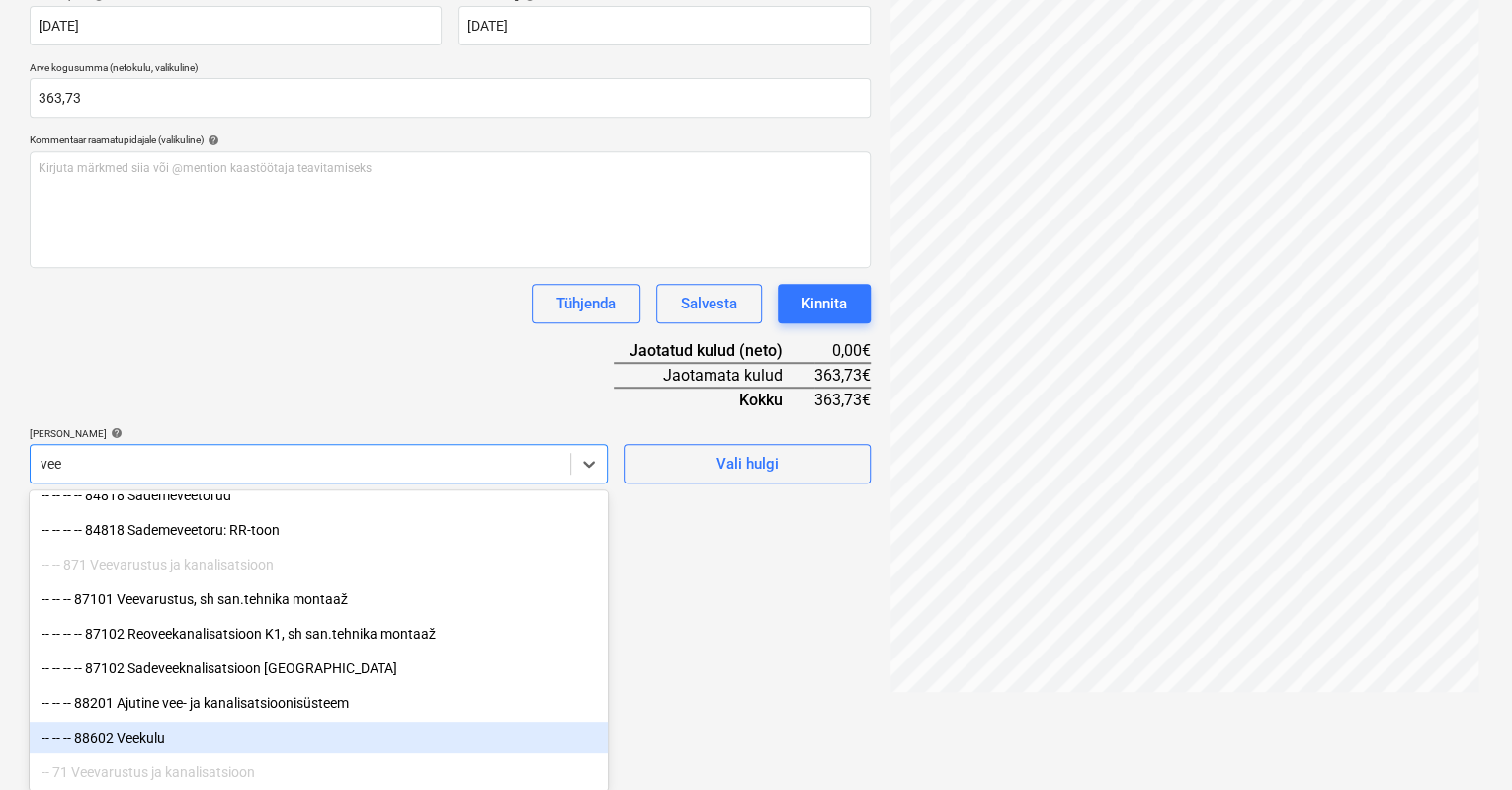 click on "-- -- --  88602 Veekulu" at bounding box center (318, 738) 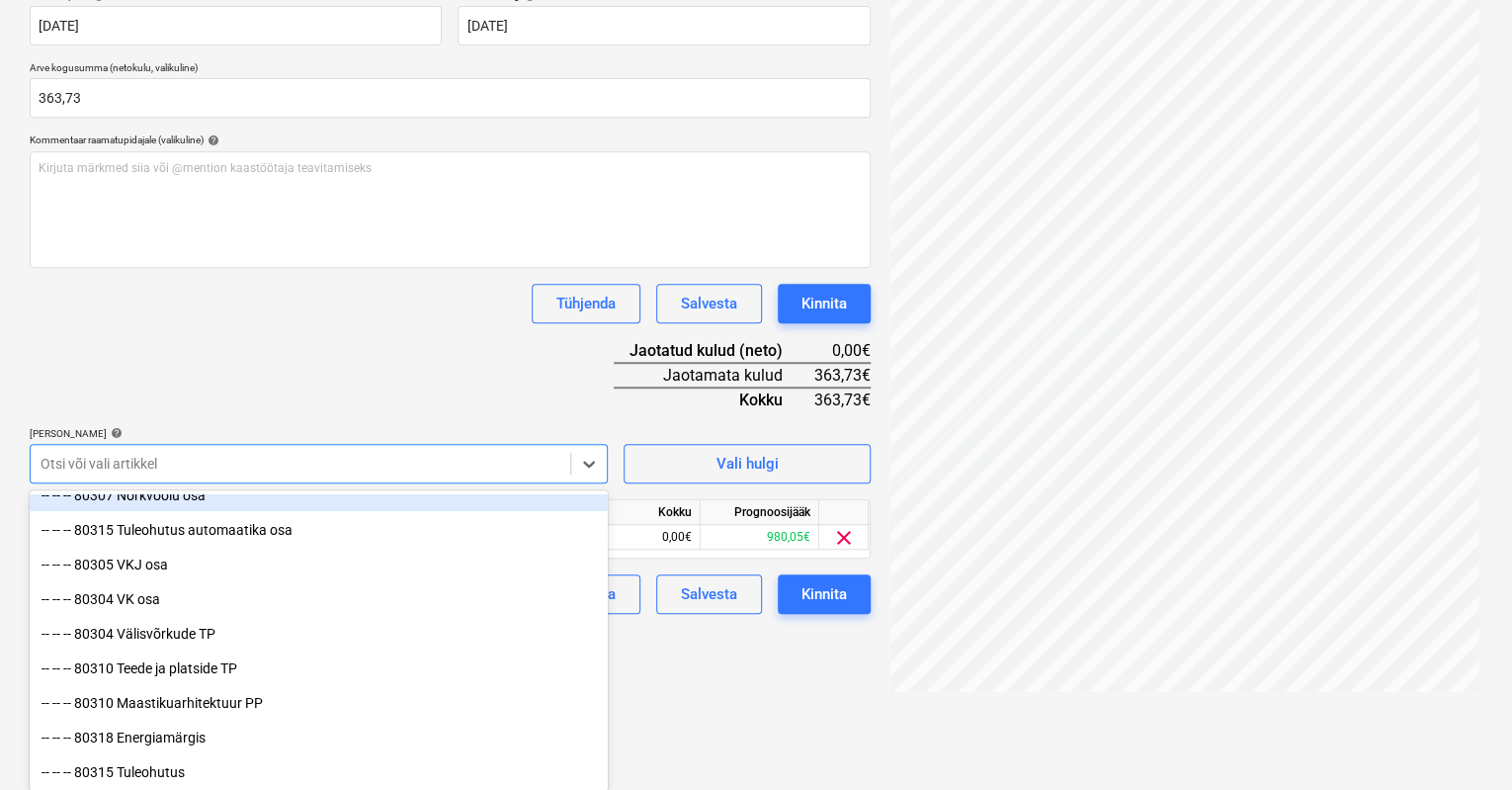 scroll, scrollTop: 281, scrollLeft: 0, axis: vertical 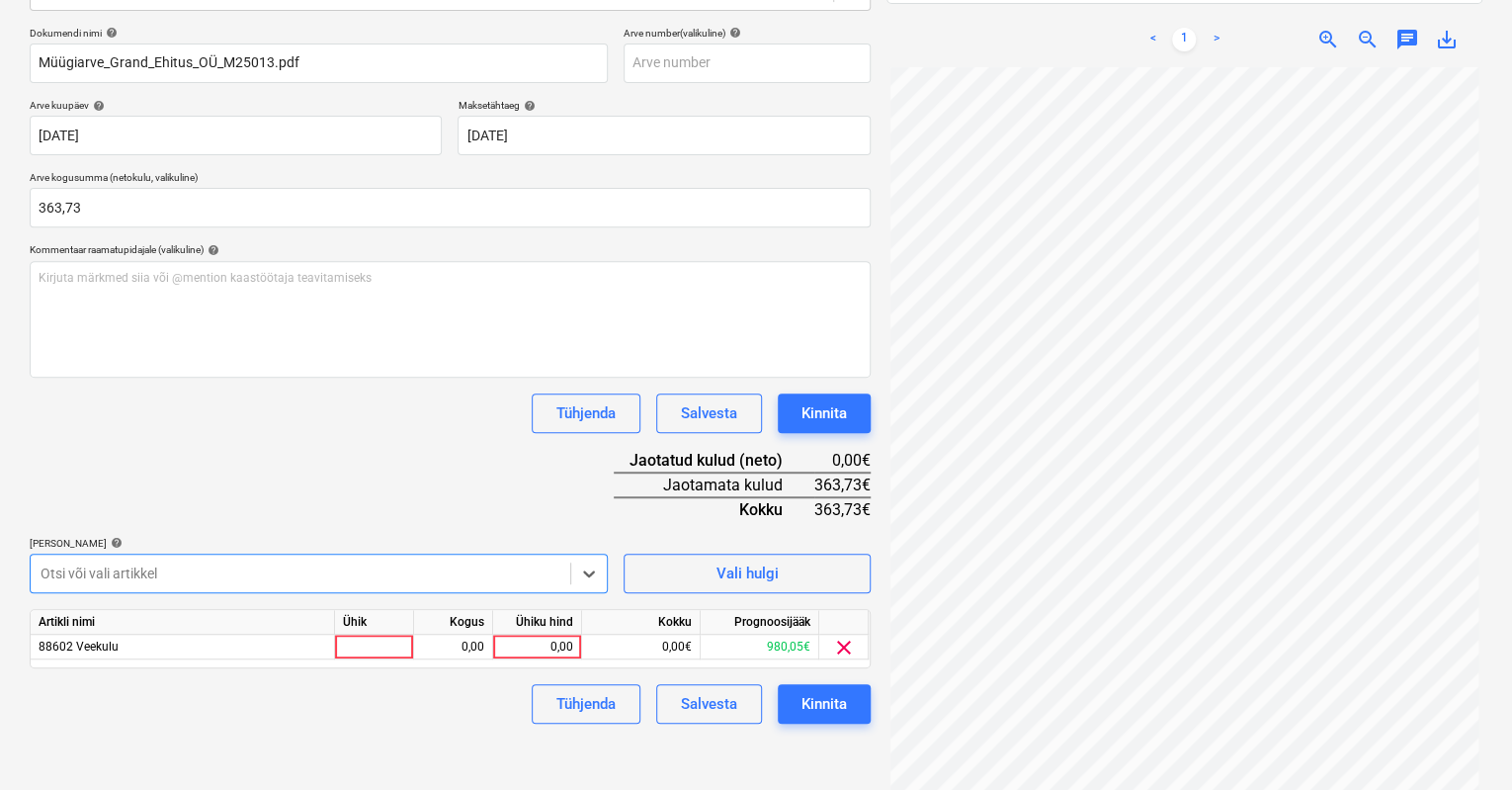 click on "Dokumendi nimi help Müügiarve_Grand_Ehitus_OÜ_M25013.pdf Arve number  (valikuline) help Arve kuupäev help [DATE] [DATE] Press the down arrow key to interact with the calendar and
select a date. Press the question mark key to get the keyboard shortcuts for changing dates. Maksetähtaeg help [DATE] 21.07.2025 Press the down arrow key to interact with the calendar and
select a date. Press the question mark key to get the keyboard shortcuts for changing dates. Arve kogusumma (netokulu, valikuline) 363,73 Kommentaar raamatupidajale (valikuline) help Kirjuta märkmed siia või @mention kaastöötaja teavitamiseks ﻿ Tühjenda Salvesta Kinnita Jaotatud kulud (neto) 0,00€ Jaotamata kulud 363,73€ Kokku 363,73€ [PERSON_NAME] artiklid help option -- -- --  88602 Veekulu, selected.   Select is focused ,type to refine list, press Down to open the menu,  [PERSON_NAME] või vali artikkel Vali hulgi Artikli nimi Ühik Kogus Ühiku hind Kokku Prognoosijääk 88602 Veekulu 0,00 0,00 0,00€ 980,05€ clear Tühjenda" at bounding box center [450, 375] 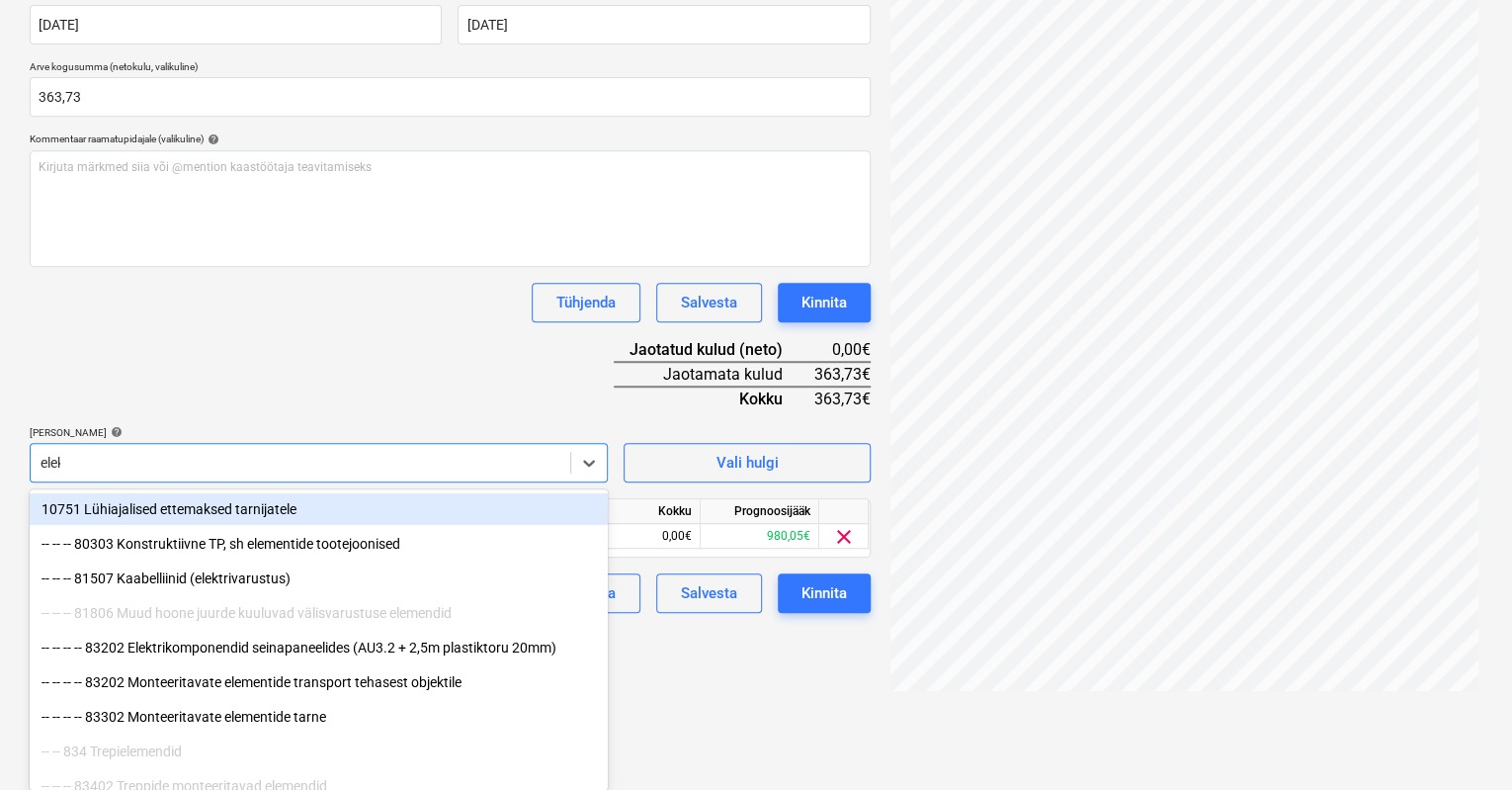 scroll, scrollTop: 325, scrollLeft: 0, axis: vertical 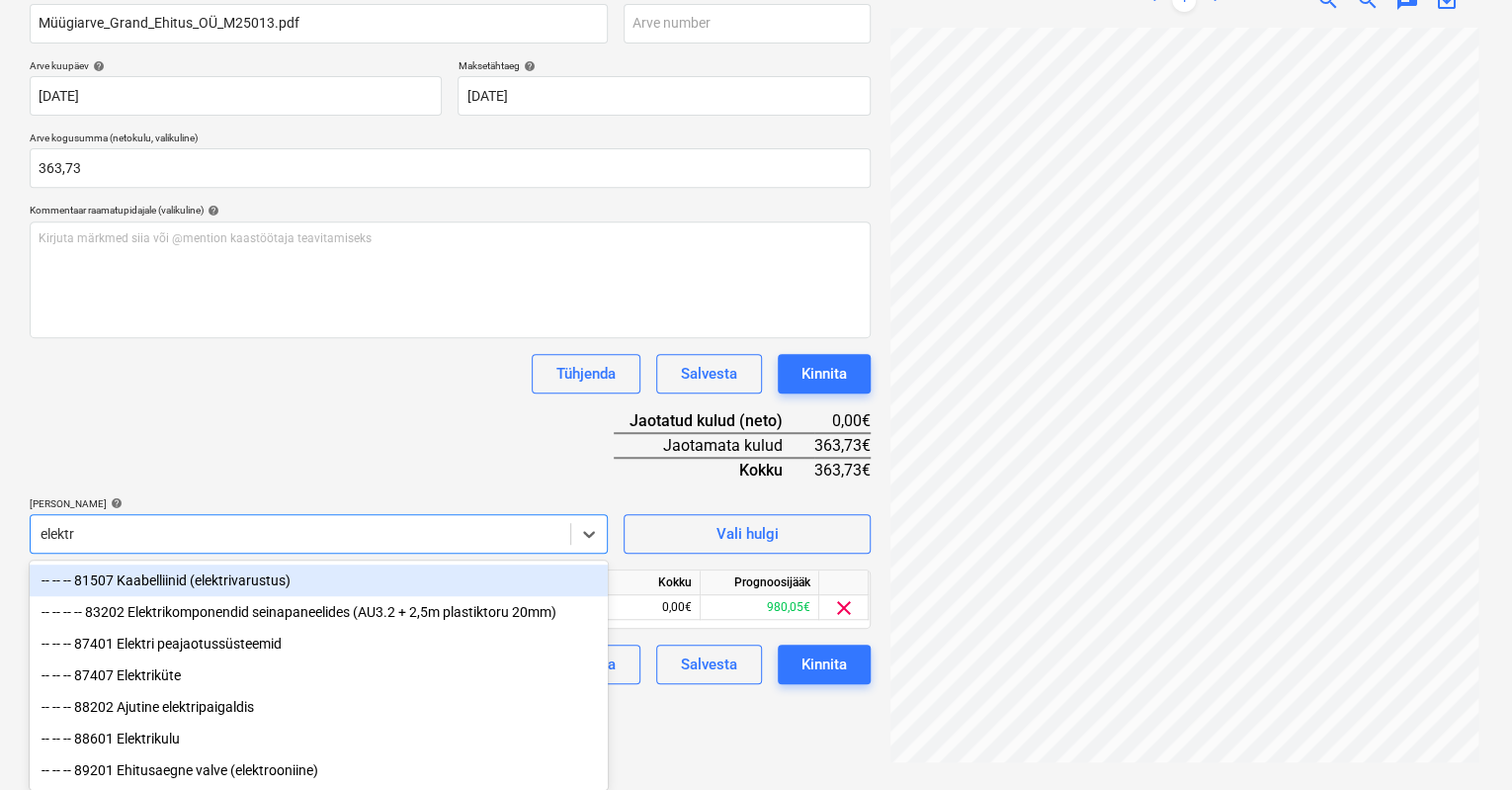 type on "elektri" 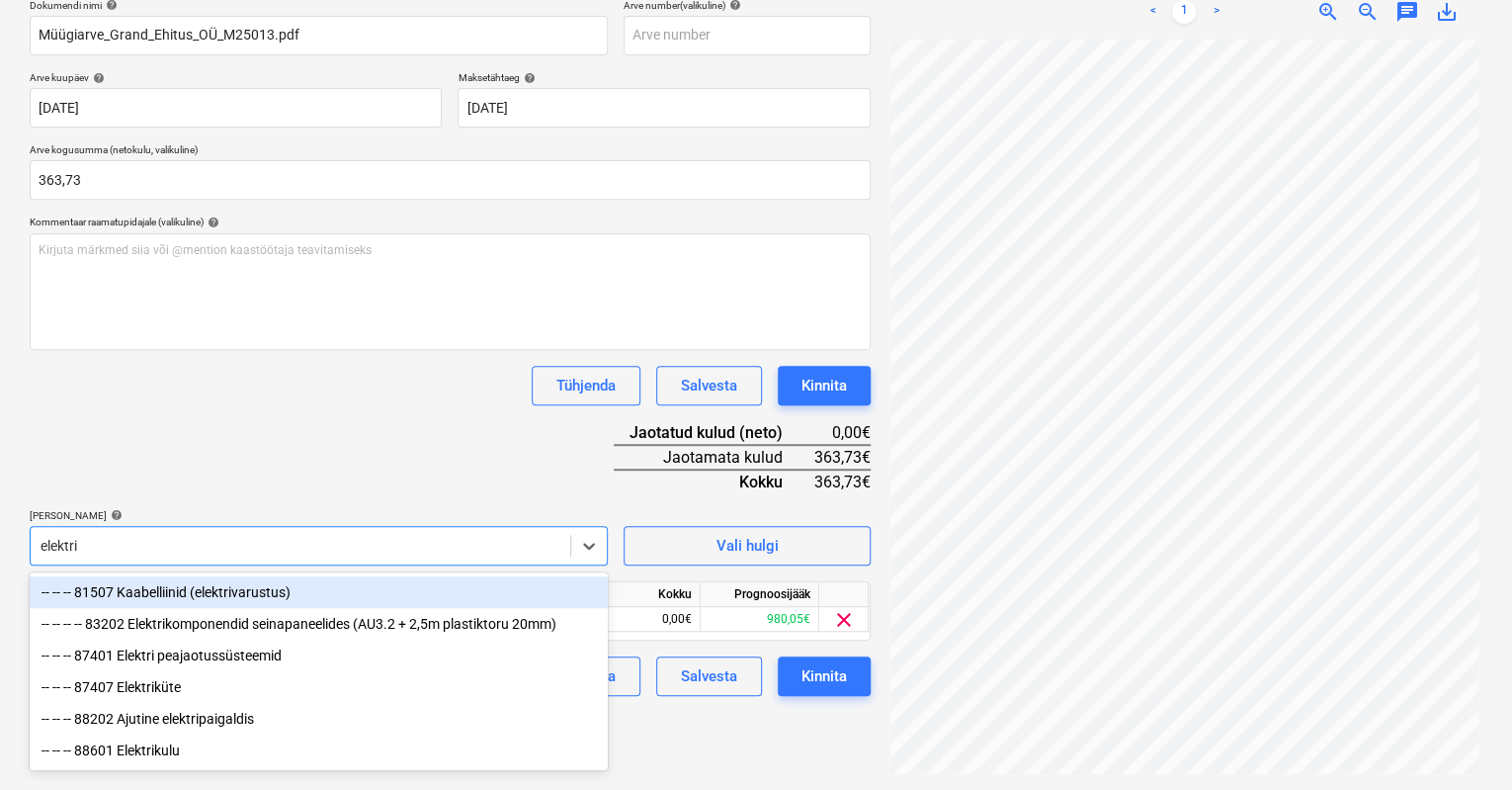scroll, scrollTop: 293, scrollLeft: 0, axis: vertical 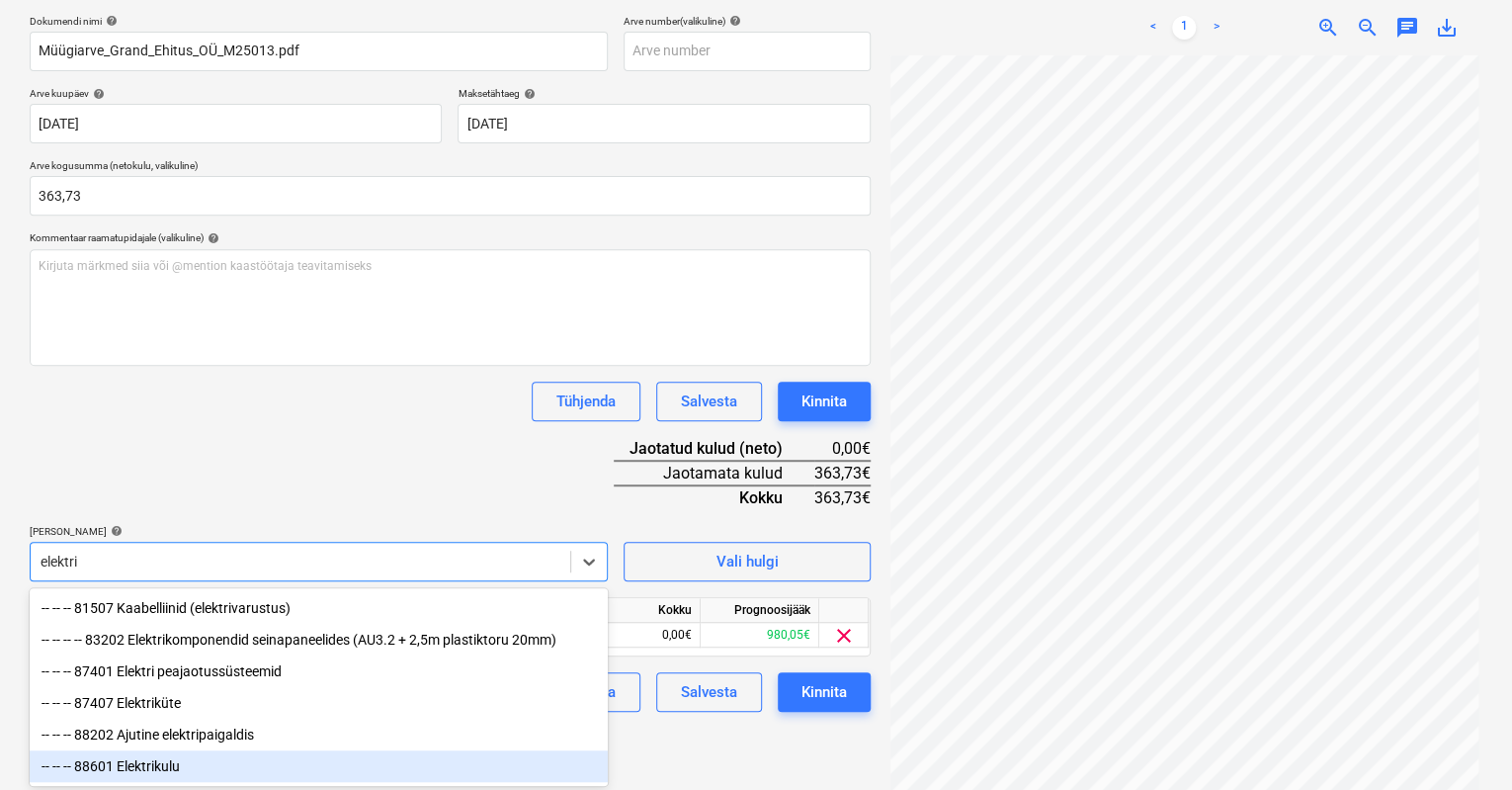 click on "-- -- --  88601 Elektrikulu" at bounding box center [318, 766] 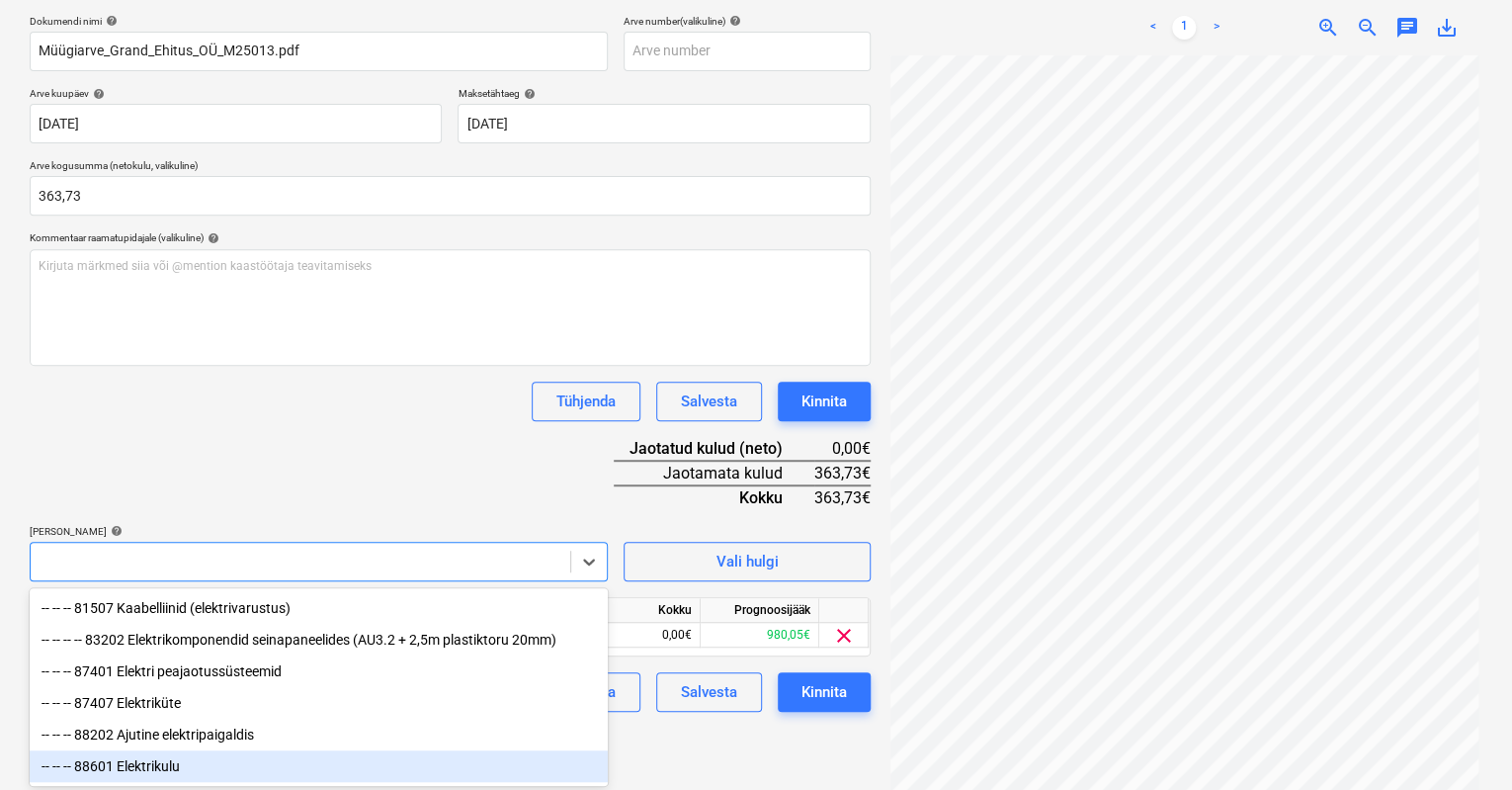 scroll, scrollTop: 392, scrollLeft: 0, axis: vertical 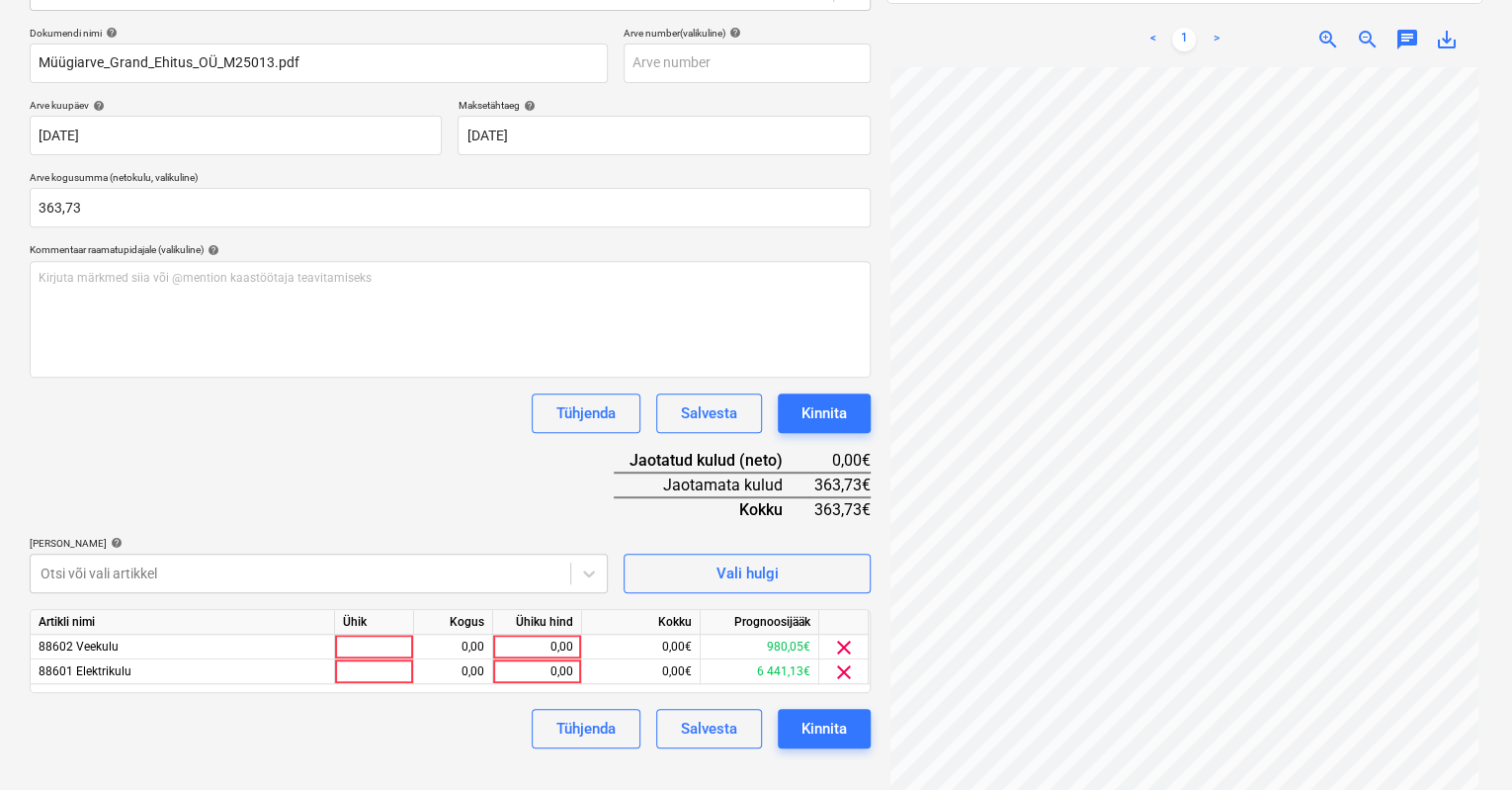 click on "Müük Projektid Kontaktid Koondarved Postkast format_size keyboard_arrow_down help search Otsi notifications 0 keyboard_arrow_down [PERSON_NAME] keyboard_arrow_down [GEOGRAPHIC_DATA] mnt 120 Eelarve 9+ Tellija leping Hinnapäringud Alltöövõtulepingud Aktid Kulud Sissetulek Rahavoog Failid 3 Analüütika Sätted Failide konteerimine Vali ettevõte Oru Maja OÜ (16226373)  [PERSON_NAME] uus ettevõte Vali dokumendi tüüp help Eraldi ostuarve või tšekk Dokumendi nimi help Müügiarve_Grand_Ehitus_OÜ_M25013.pdf Arve number  (valikuline) help Arve kuupäev help [DATE] [DATE] Press the down arrow key to interact with the calendar and
select a date. Press the question mark key to get the keyboard shortcuts for changing dates. Maksetähtaeg help [DATE] 21.07.2025 Press the down arrow key to interact with the calendar and
select a date. Press the question mark key to get the keyboard shortcuts for changing dates. Arve kogusumma (netokulu, valikuline) 363,73 Kommentaar raamatupidajale (valikuline) help ﻿ <" at bounding box center (756, 114) 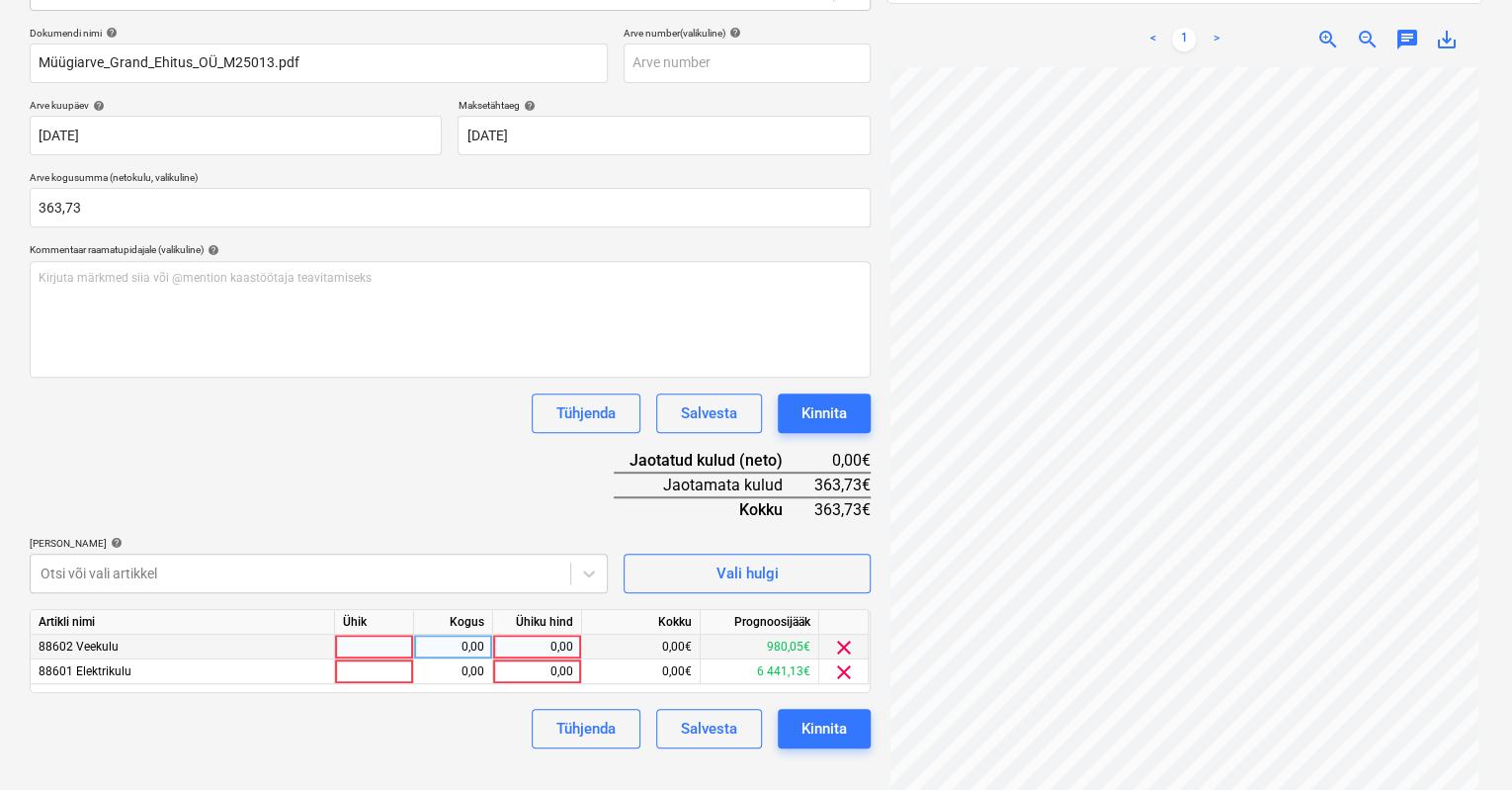 click on "0,00" at bounding box center (537, 647) 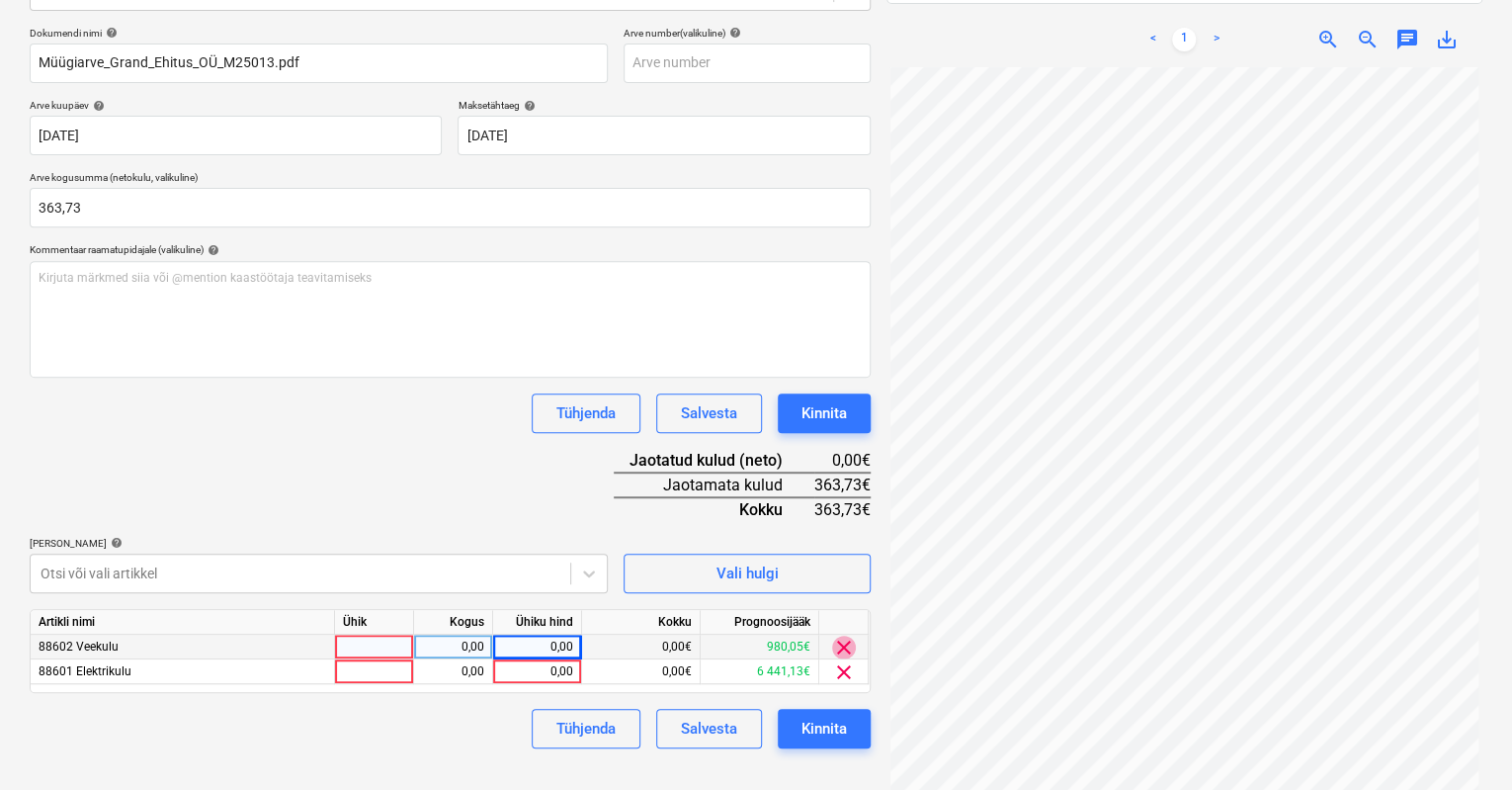 click on "clear" at bounding box center (844, 648) 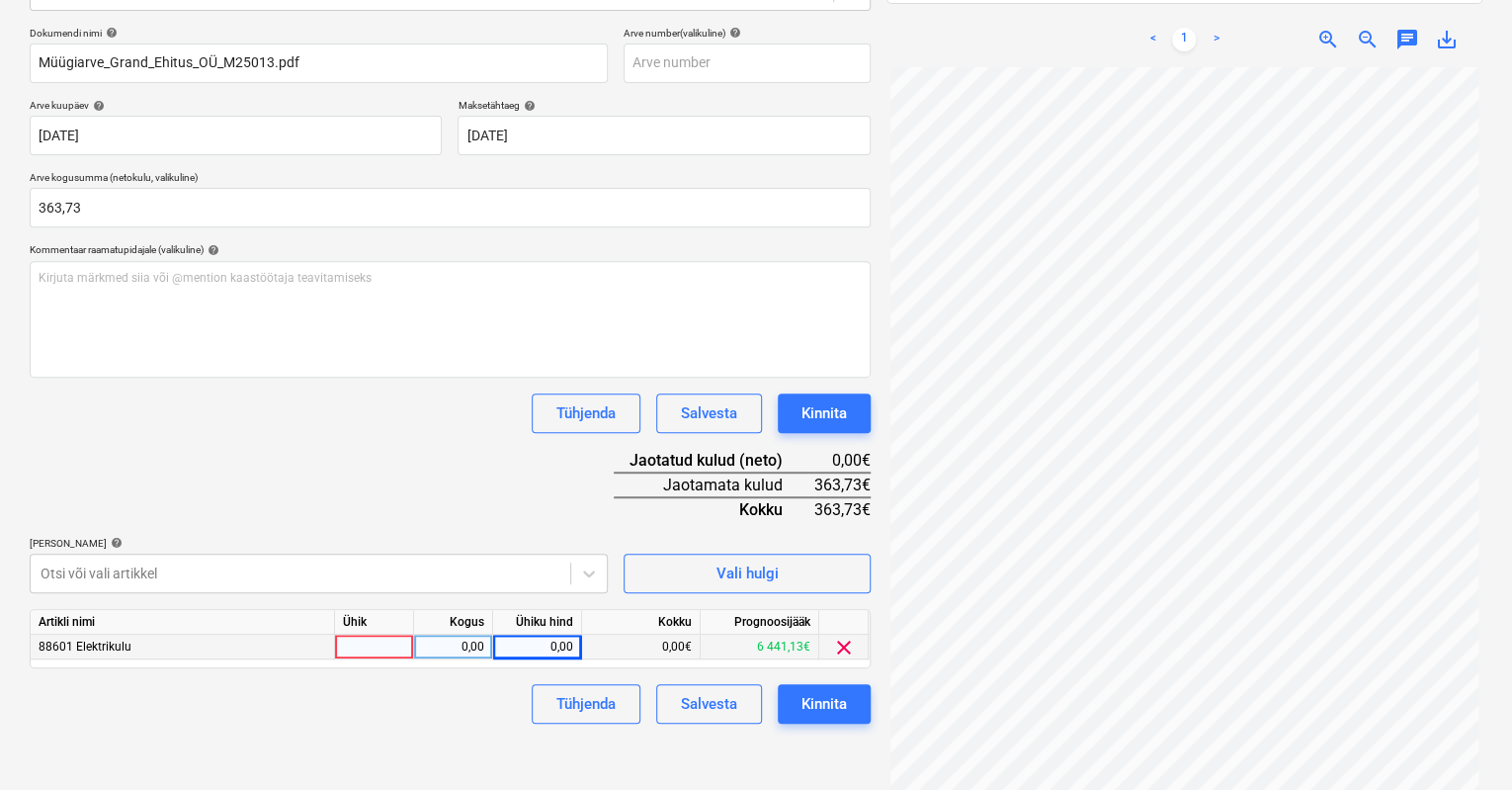 click on "0,00" at bounding box center (537, 647) 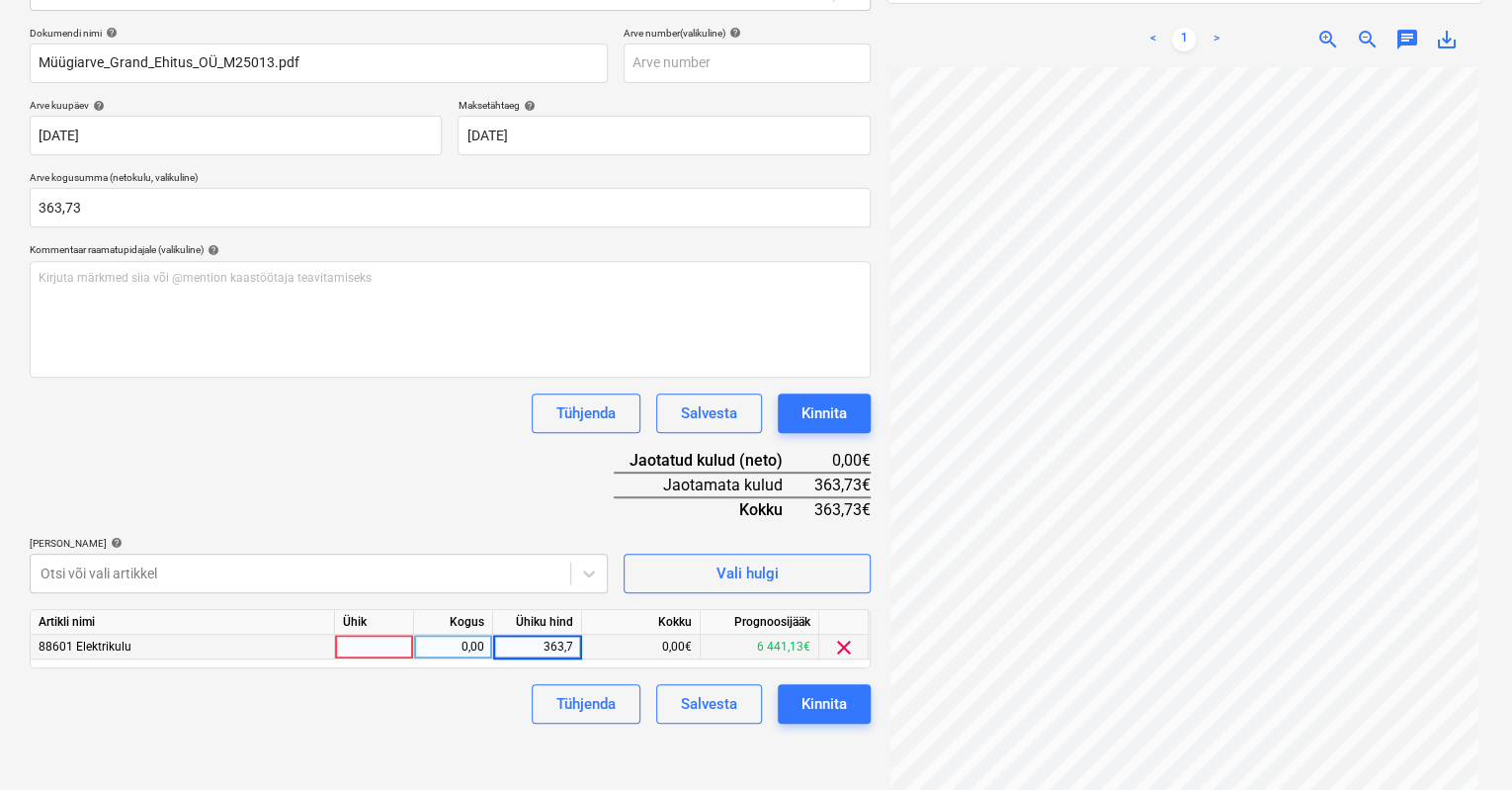 type on "363,73" 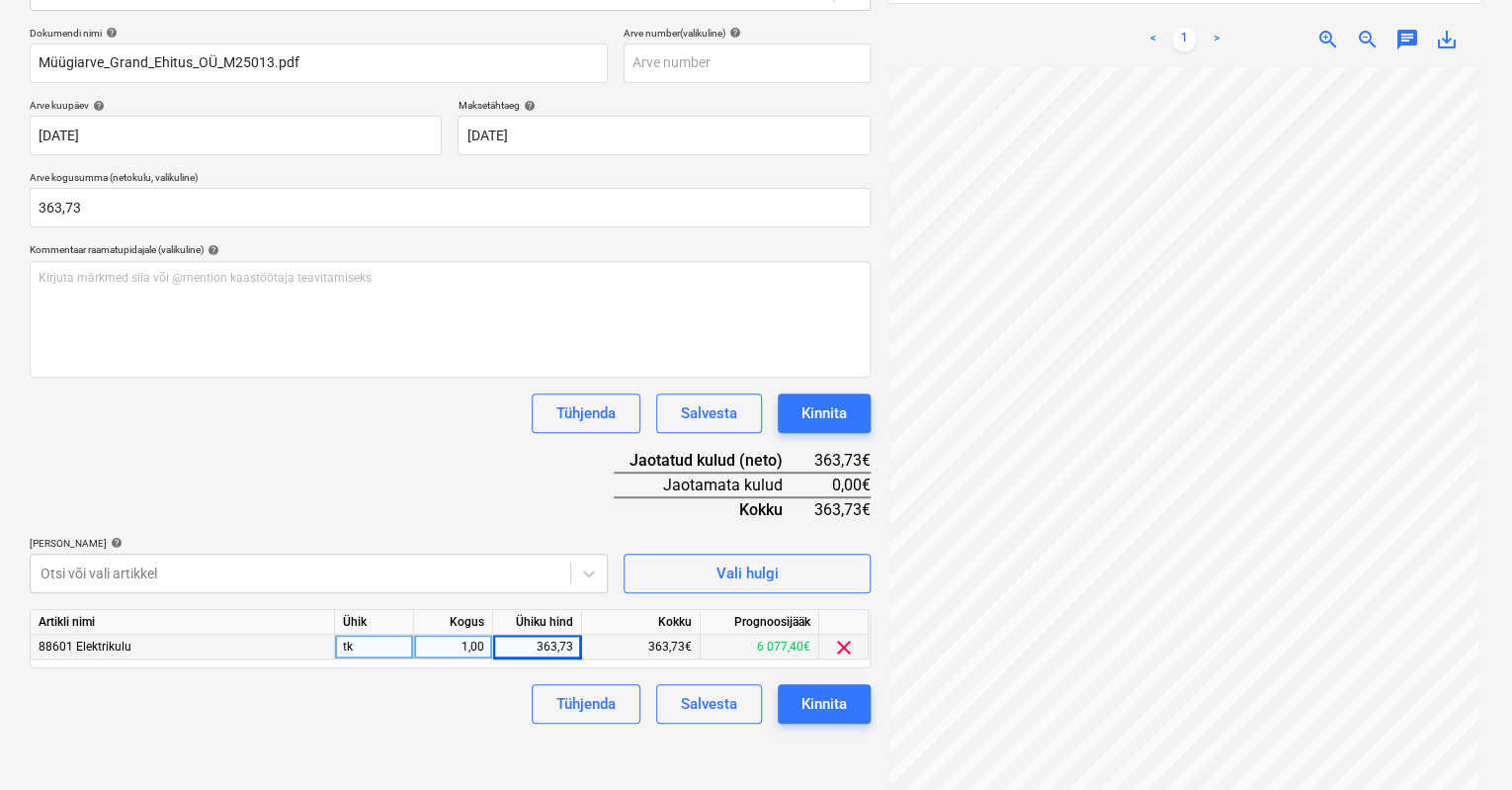 click on "Tühjenda Salvesta Kinnita" at bounding box center [450, 704] 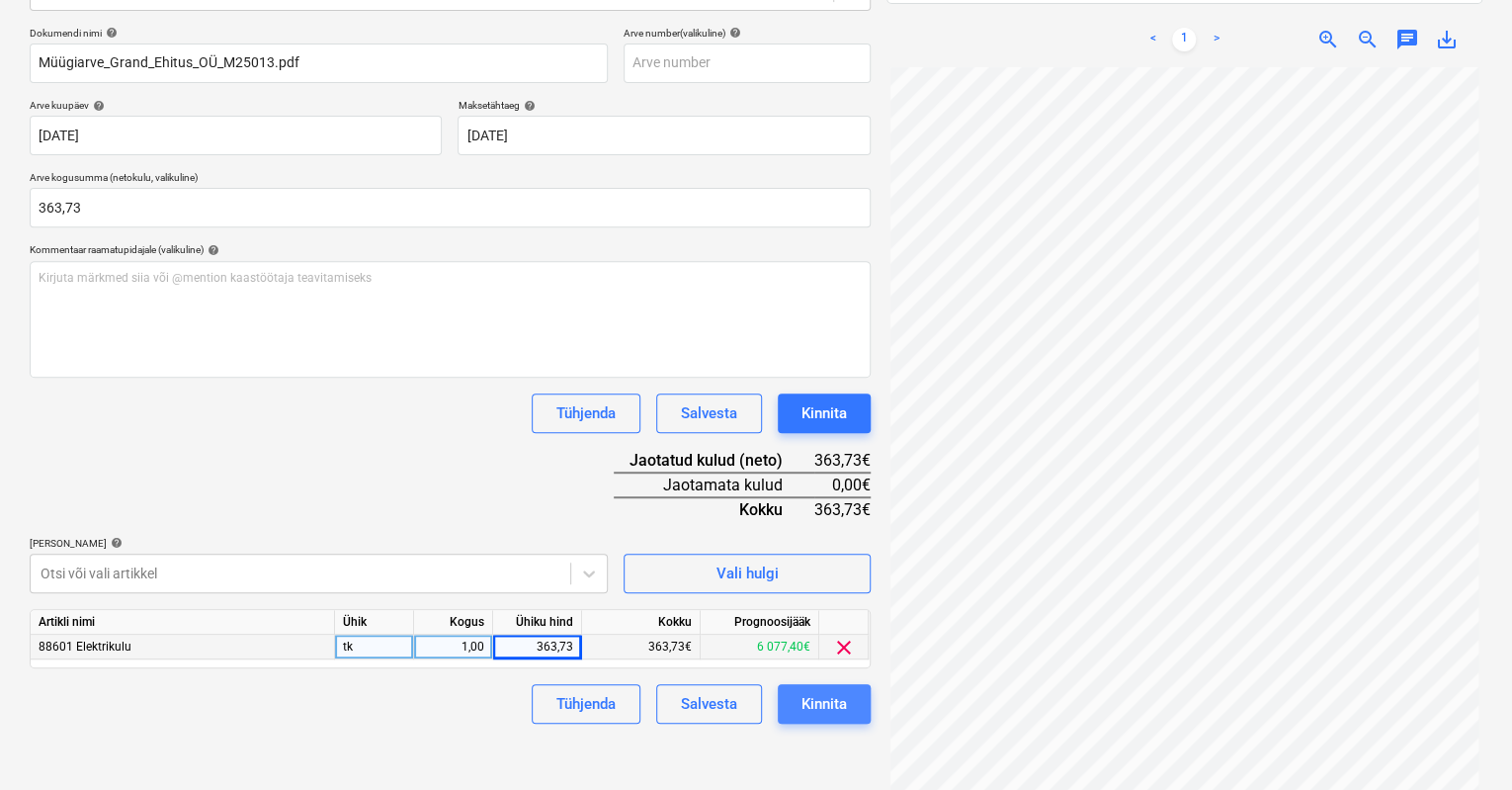 click on "Kinnita" at bounding box center [824, 704] 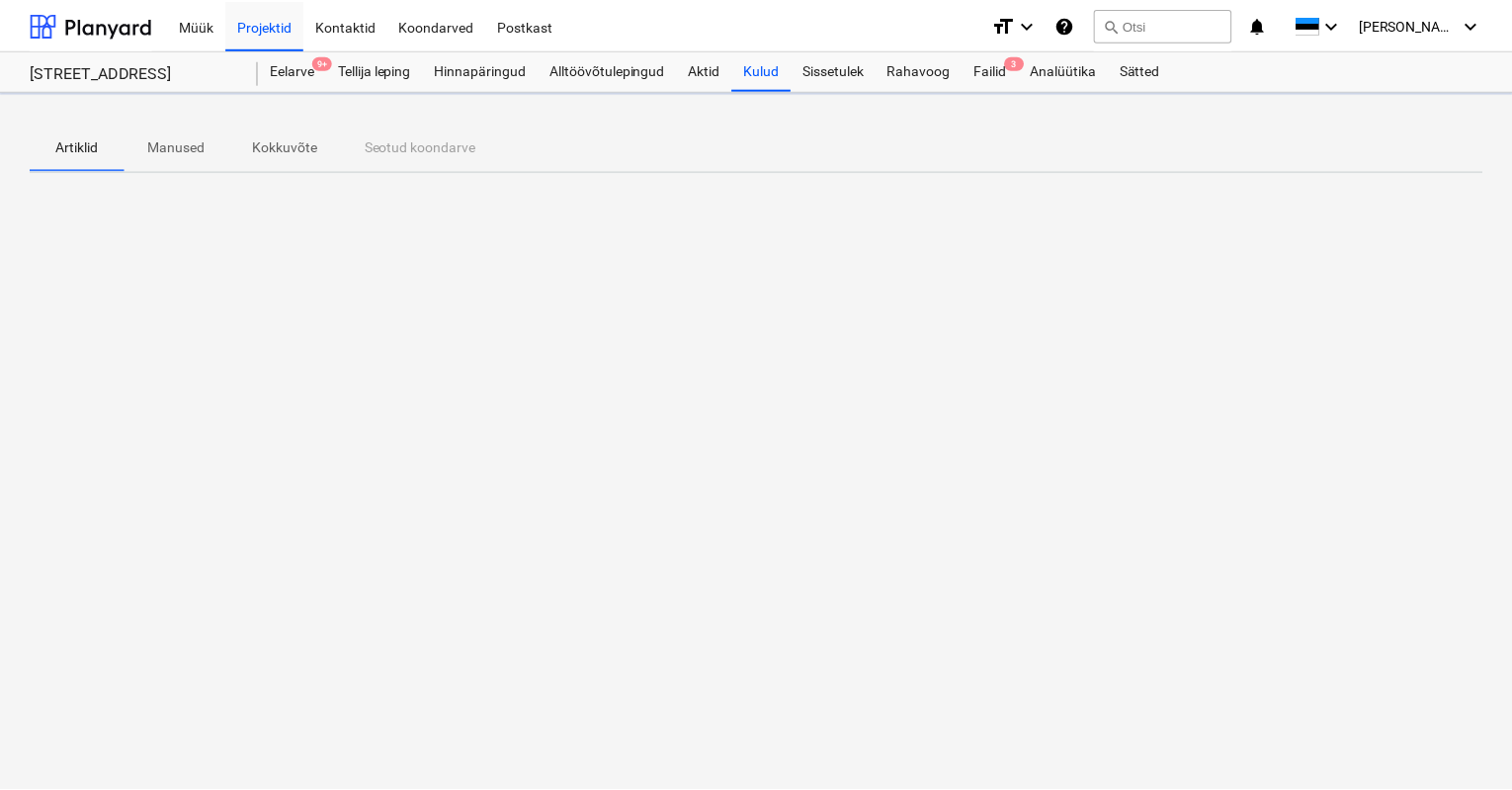 scroll, scrollTop: 0, scrollLeft: 0, axis: both 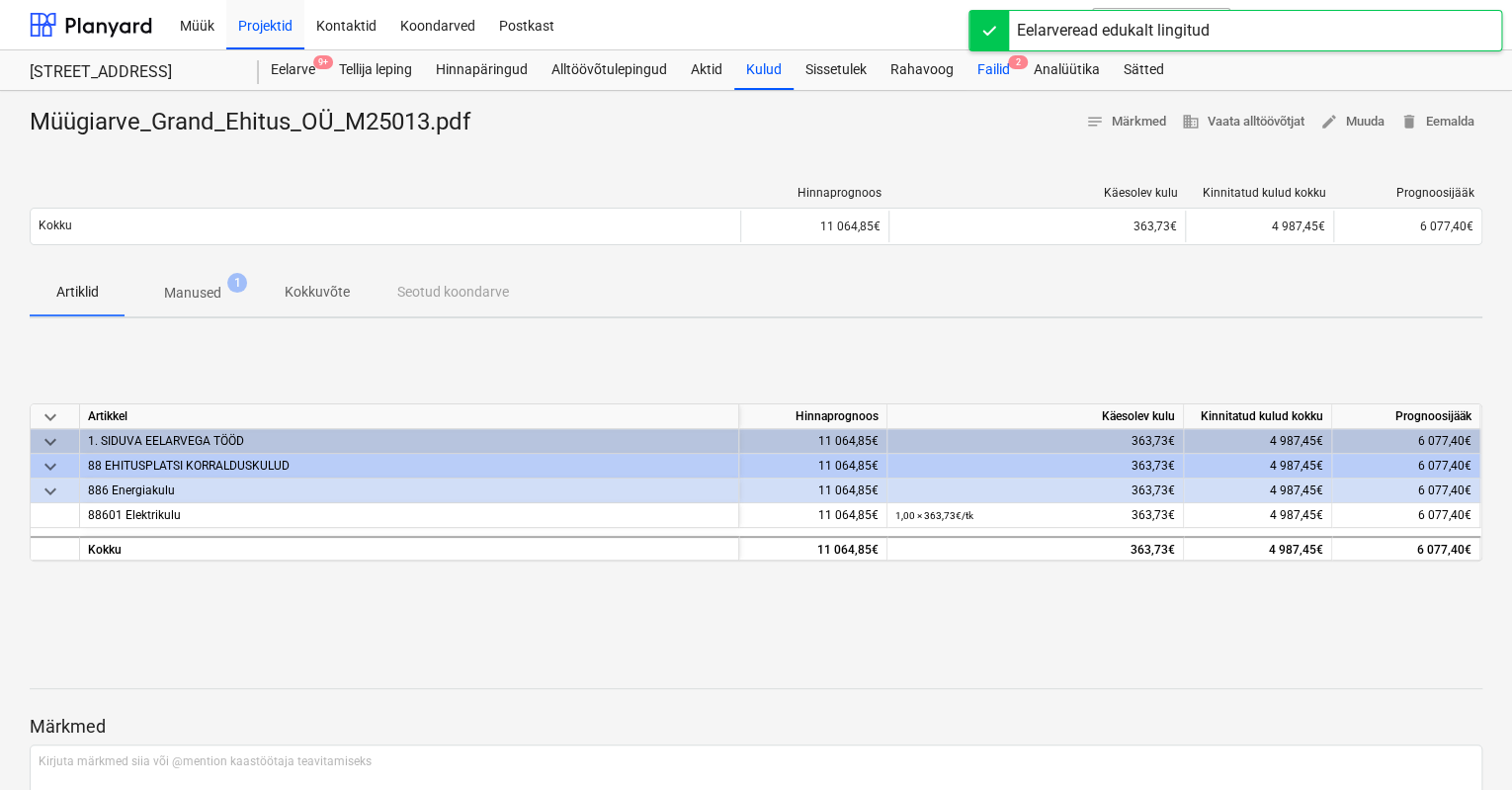 click on "Failid 2" at bounding box center (993, 70) 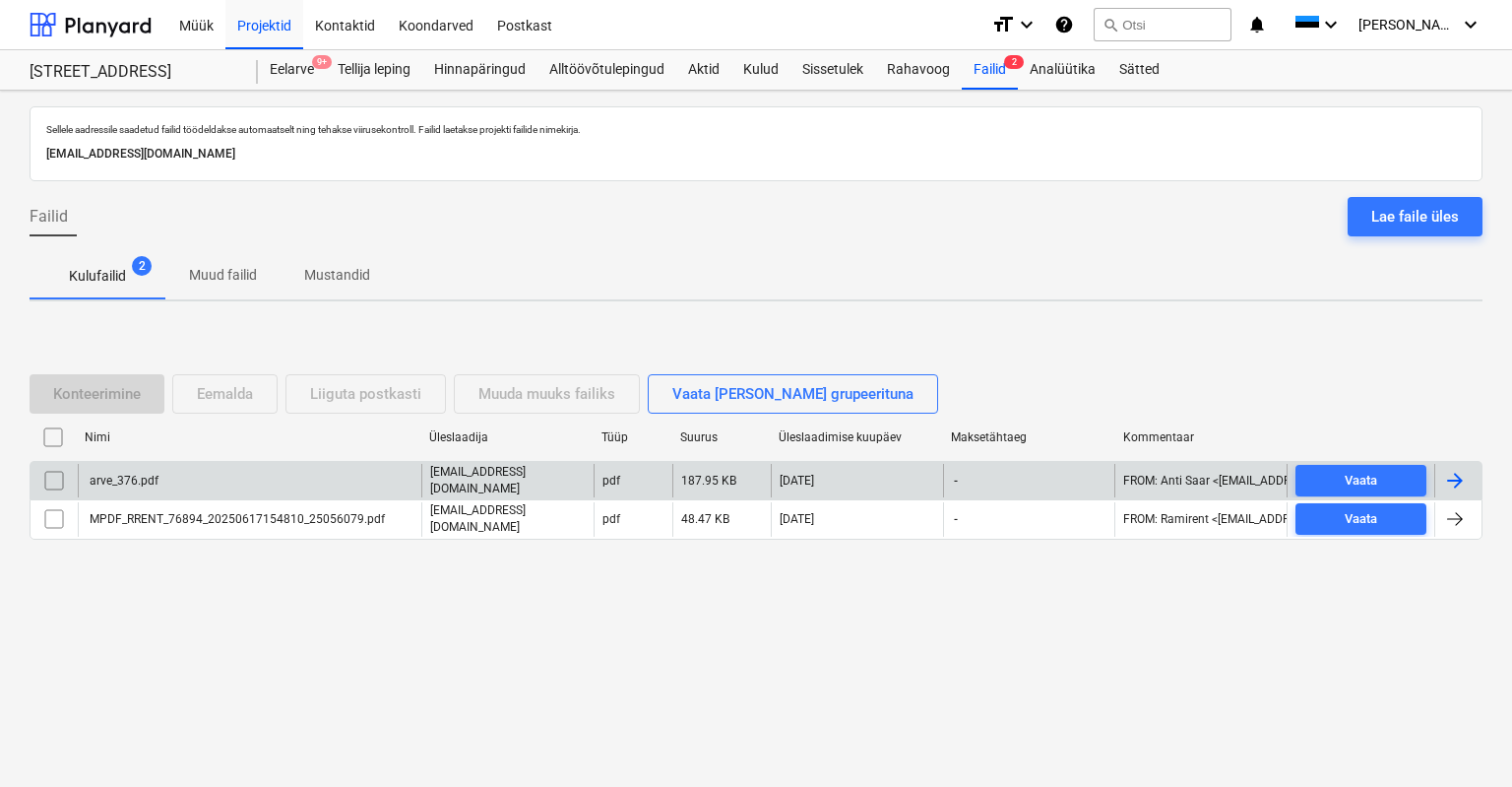 click on "arve_376.pdf" at bounding box center [122, 481] 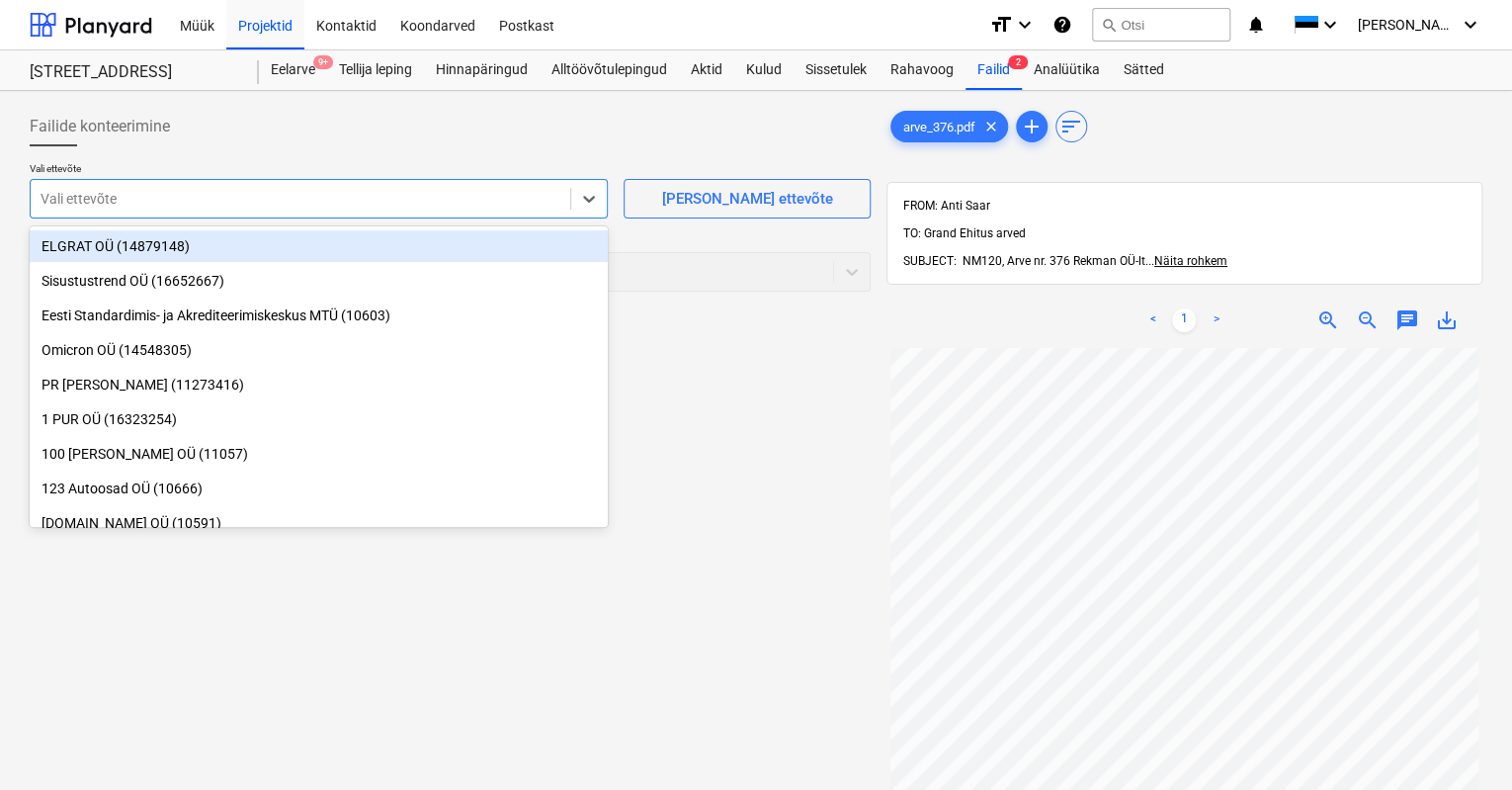 click at bounding box center (300, 199) 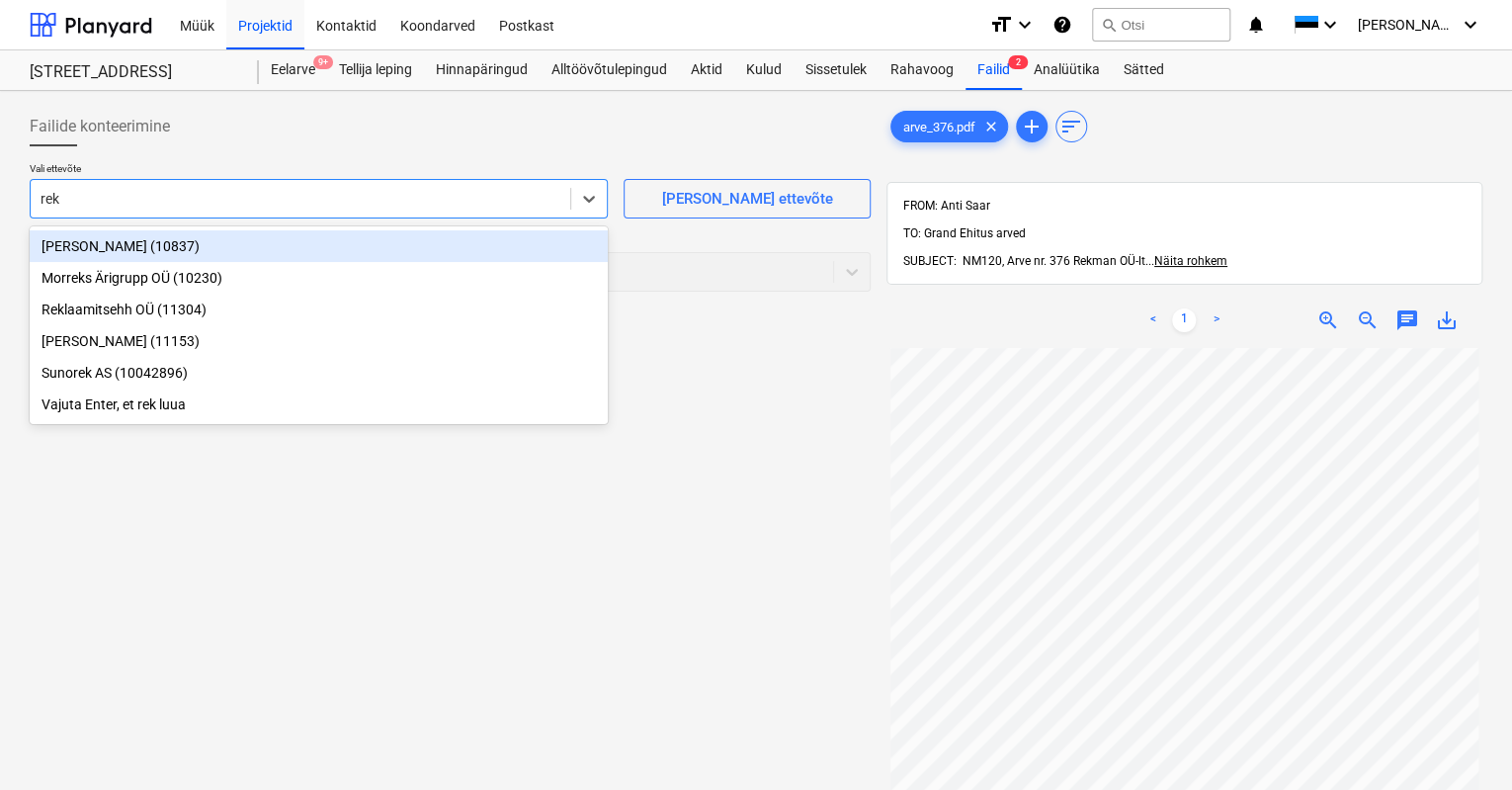 type on "rekm" 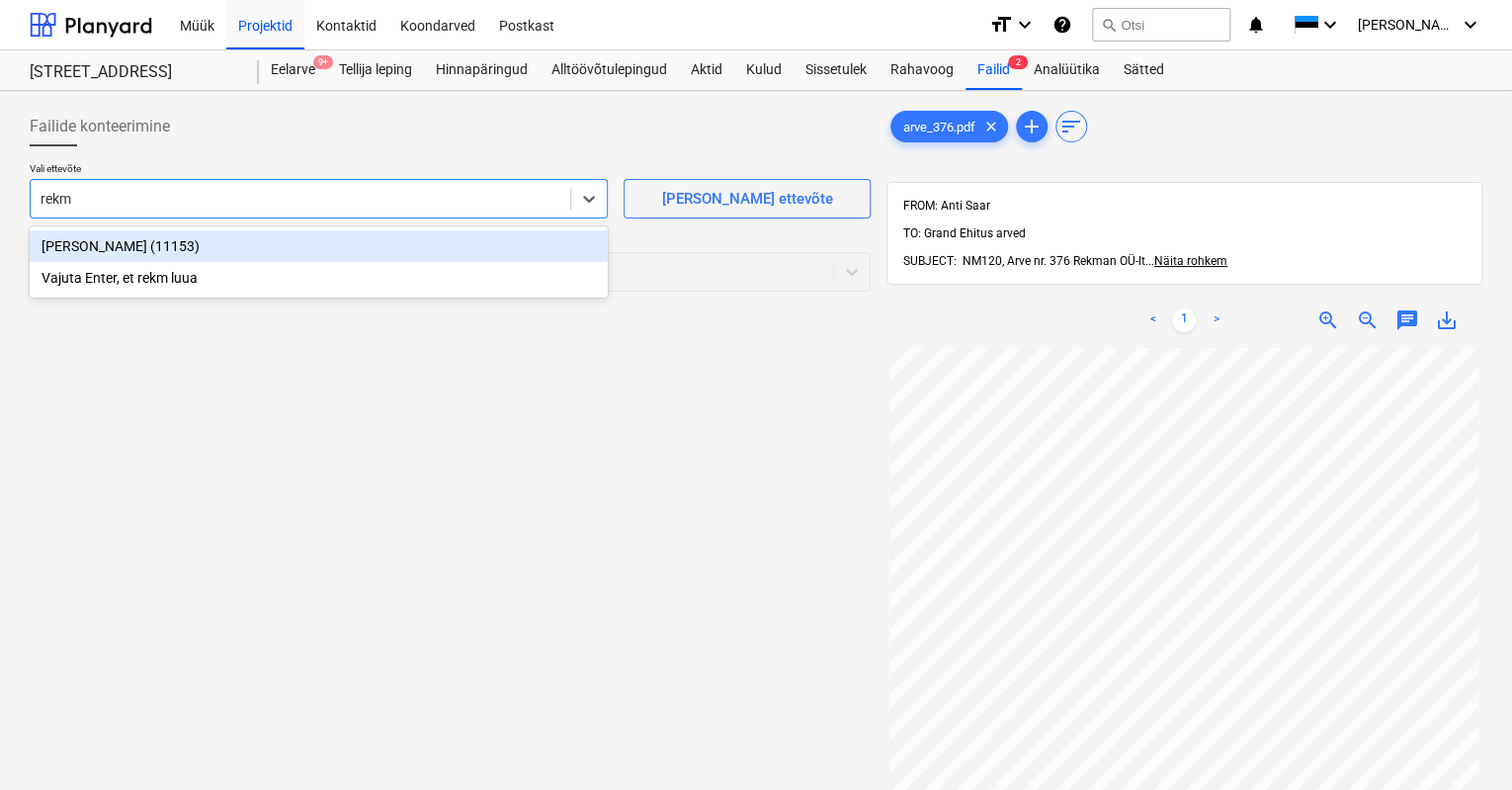 click on "[PERSON_NAME] (11153)" at bounding box center (318, 246) 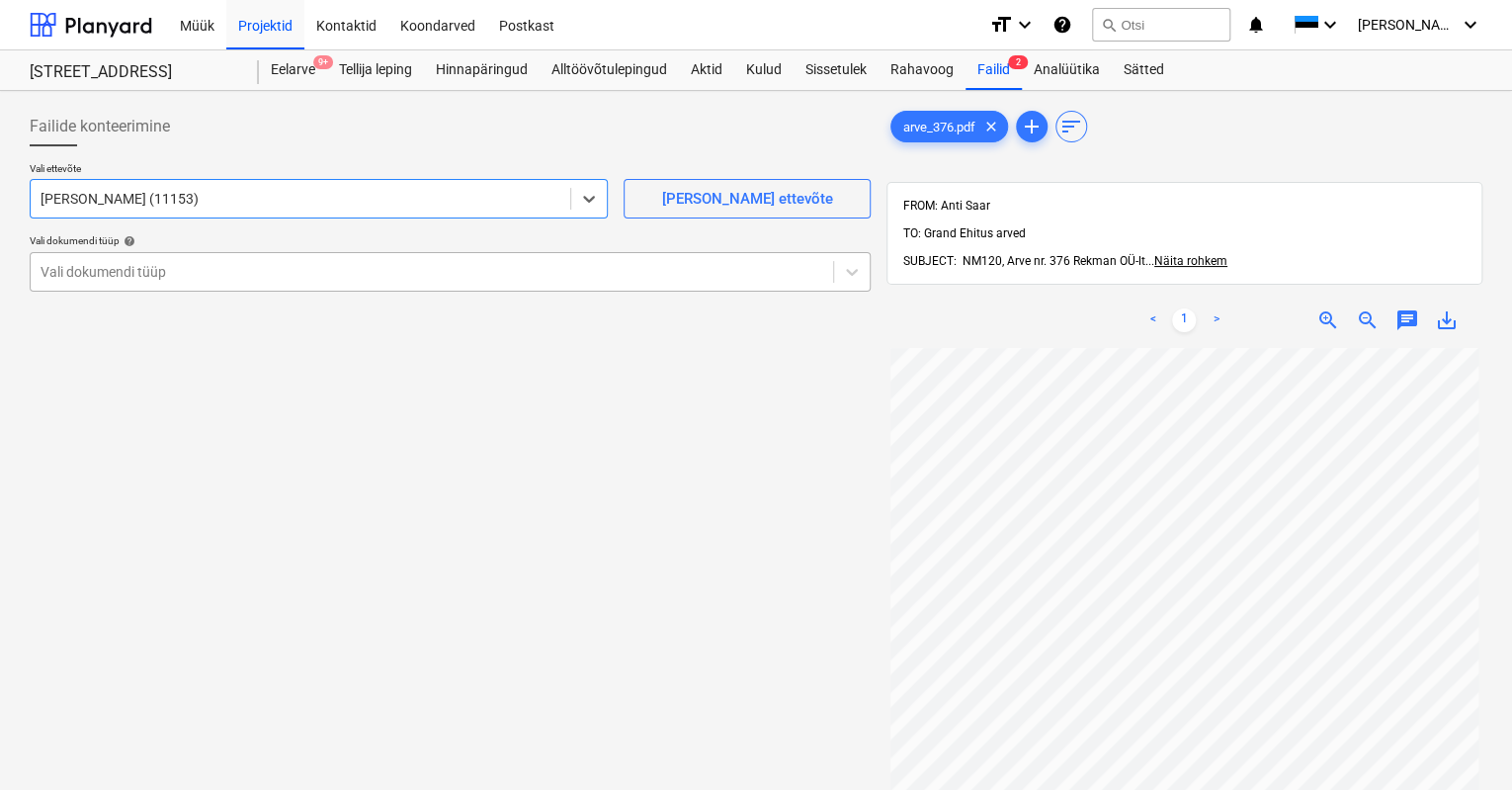 click at bounding box center (432, 272) 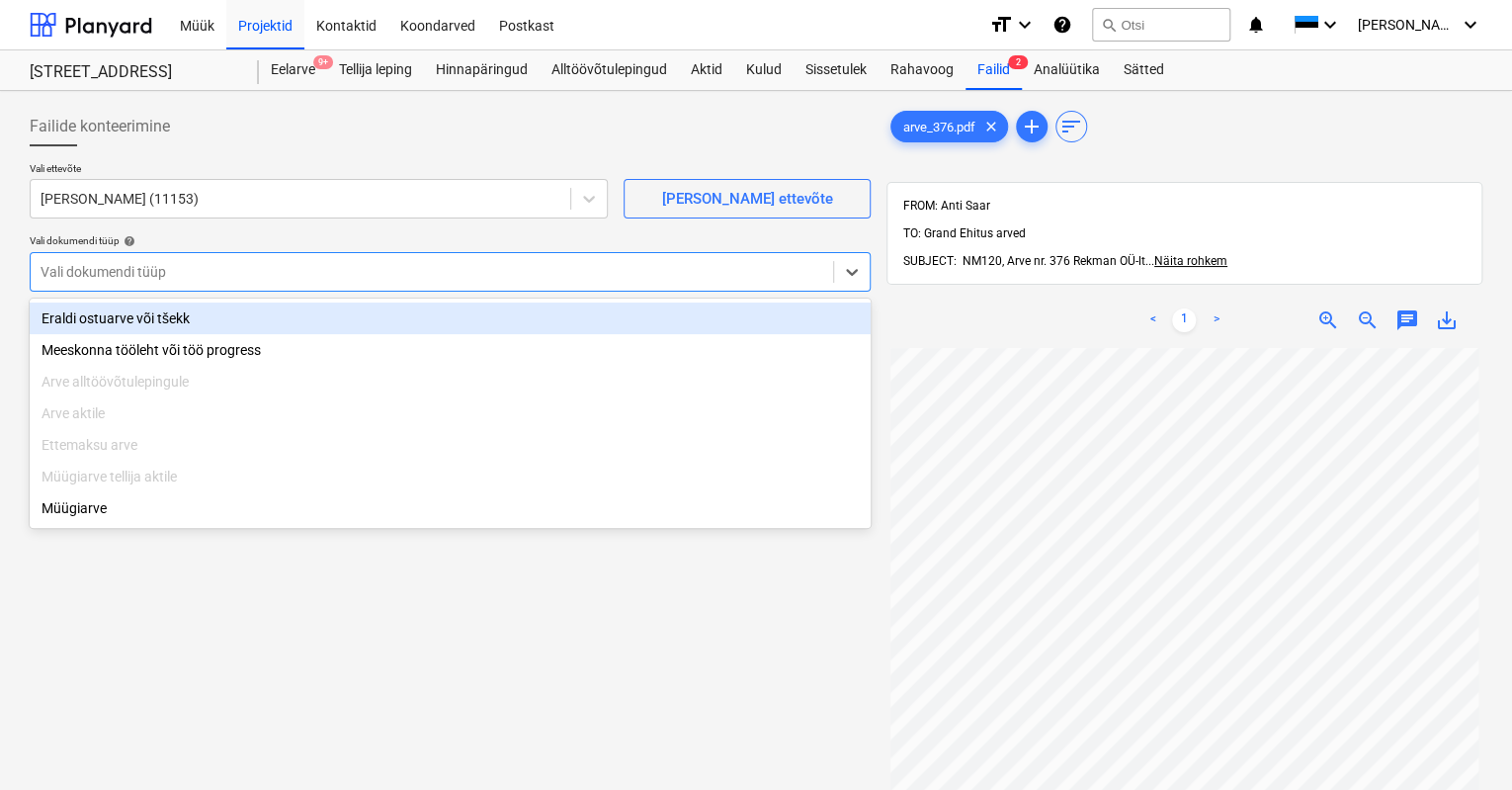 click on "Eraldi ostuarve või tšekk" at bounding box center [450, 318] 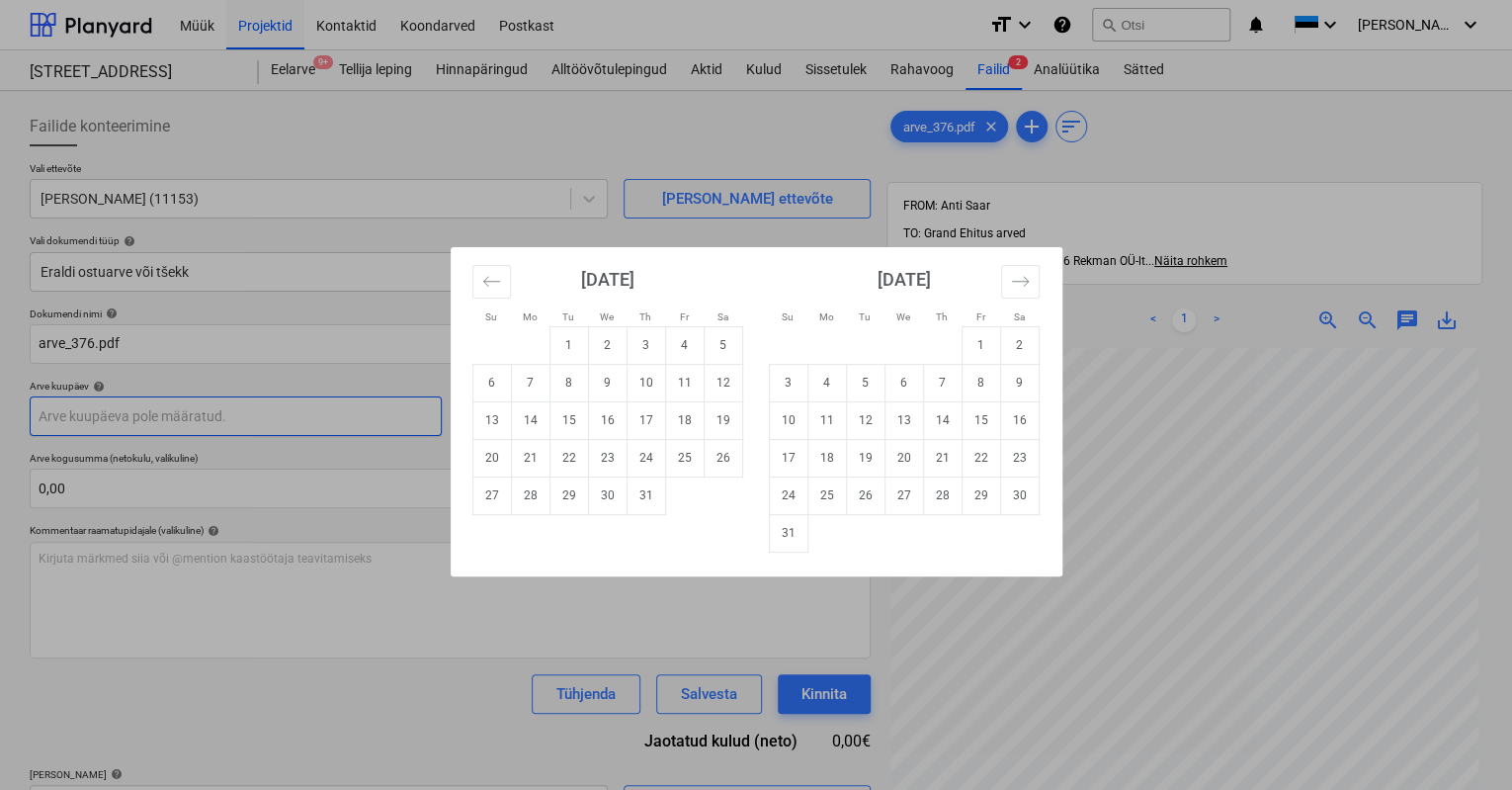 click on "Müük Projektid Kontaktid Koondarved Postkast format_size keyboard_arrow_down help search Otsi notifications 0 keyboard_arrow_down [PERSON_NAME] keyboard_arrow_down [GEOGRAPHIC_DATA] mnt 120 Eelarve 9+ Tellija leping Hinnapäringud Alltöövõtulepingud Aktid Kulud Sissetulek Rahavoog Failid 2 Analüütika Sätted Failide konteerimine Vali ettevõte [PERSON_NAME] OÜ (11153)  [PERSON_NAME] uus ettevõte Vali dokumendi tüüp help Eraldi ostuarve või tšekk Dokumendi nimi help arve_376.pdf Arve number  (valikuline) help Arve kuupäev help Press the down arrow key to interact with the calendar and
select a date. Press the question mark key to get the keyboard shortcuts for changing dates. Maksetähtaeg help Press the down arrow key to interact with the calendar and
select a date. Press the question mark key to get the keyboard shortcuts for changing dates. Arve kogusumma (netokulu, valikuline) 0,00 Kommentaar raamatupidajale (valikuline) help [PERSON_NAME] märkmed siia või @mention kaastöötaja teavitamiseks ﻿ Tühjenda Salvesta help" at bounding box center (756, 395) 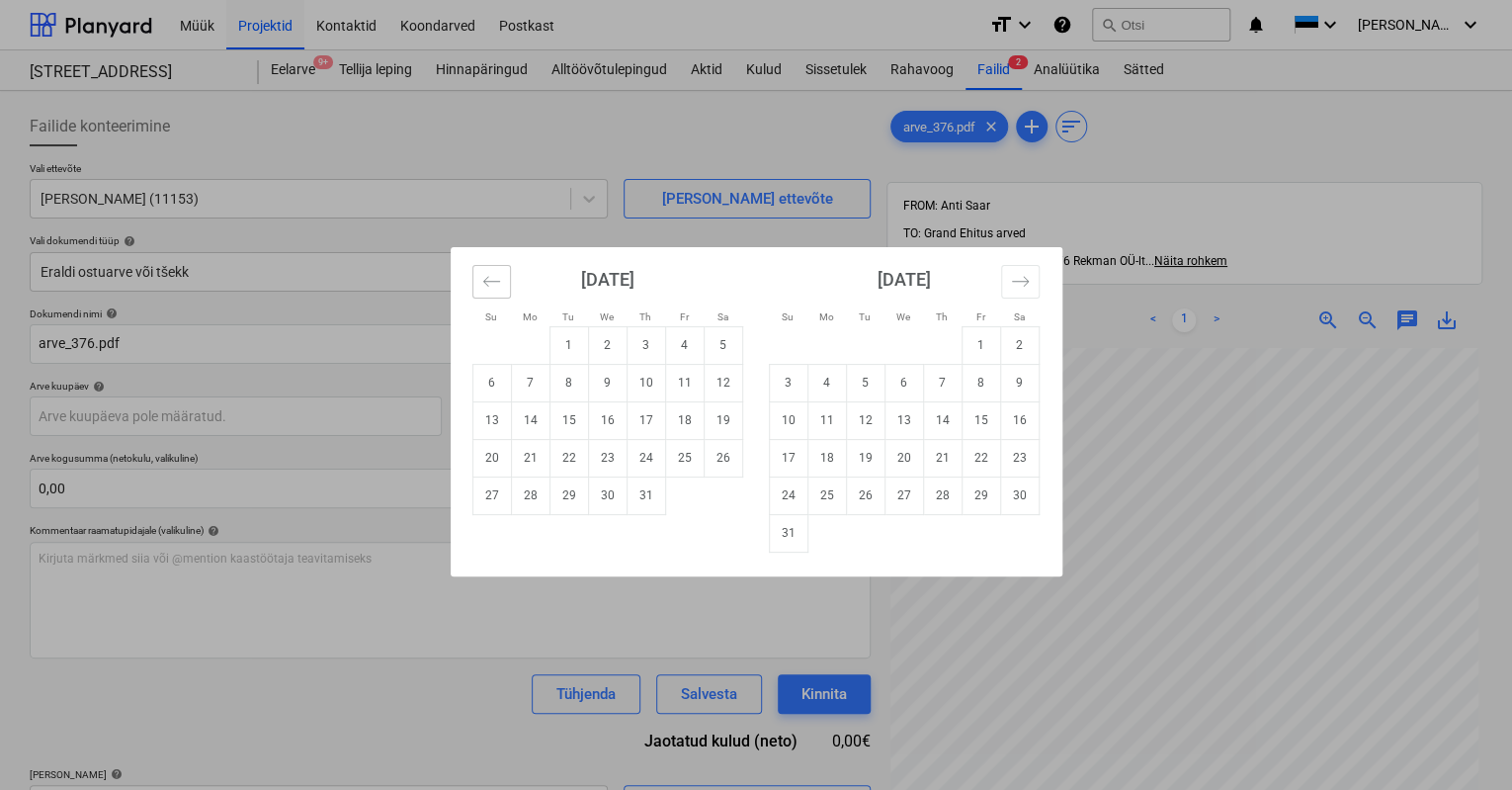 click 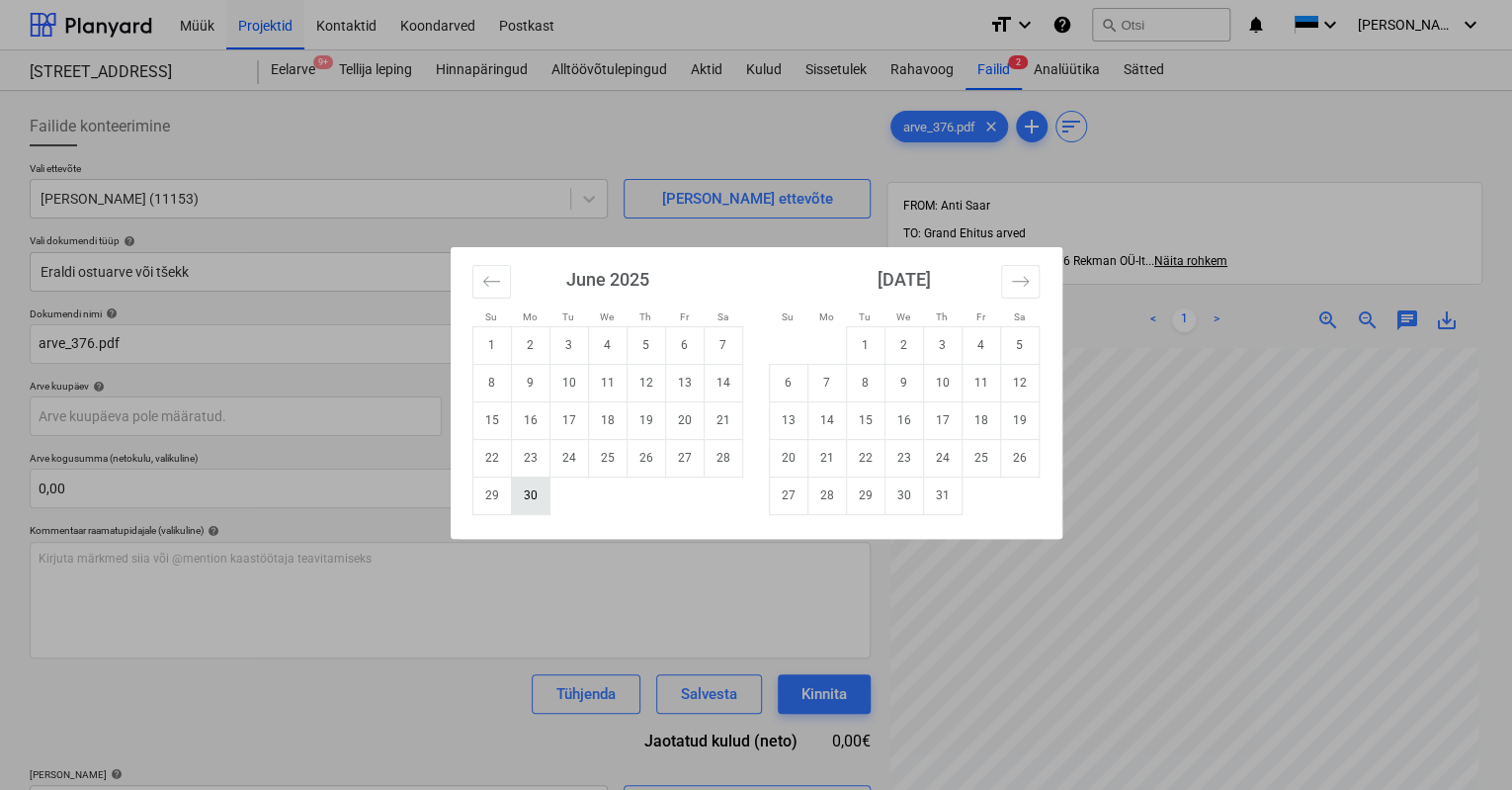 click on "30" at bounding box center [530, 495] 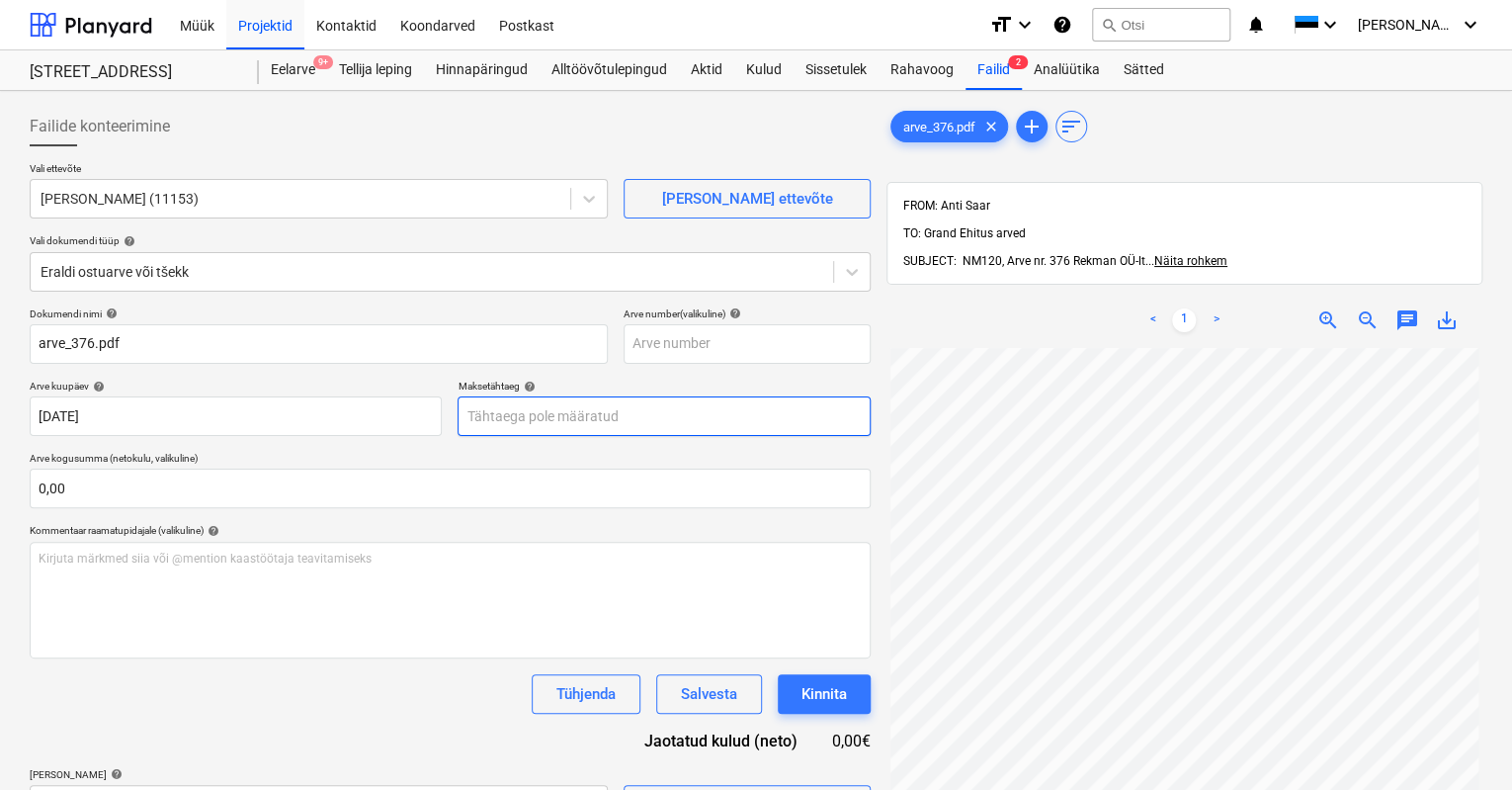 click on "Müük Projektid Kontaktid Koondarved Postkast format_size keyboard_arrow_down help search Otsi notifications 0 keyboard_arrow_down [PERSON_NAME] keyboard_arrow_down [GEOGRAPHIC_DATA] mnt 120 Eelarve 9+ Tellija leping Hinnapäringud Alltöövõtulepingud Aktid Kulud Sissetulek Rahavoog Failid 2 Analüütika Sätted Failide konteerimine Vali ettevõte [PERSON_NAME] OÜ (11153)  [PERSON_NAME] uus ettevõte Vali dokumendi tüüp help Eraldi ostuarve või tšekk Dokumendi nimi help arve_376.pdf Arve number  (valikuline) help Arve kuupäev help [DATE] [DATE] Press the down arrow key to interact with the calendar and
select a date. Press the question mark key to get the keyboard shortcuts for changing dates. Maksetähtaeg help Press the down arrow key to interact with the calendar and
select a date. Press the question mark key to get the keyboard shortcuts for changing dates. Arve kogusumma (netokulu, valikuline) 0,00 Kommentaar raamatupidajale (valikuline) help [PERSON_NAME] märkmed siia või @mention kaastöötaja teavitamiseks ﻿" at bounding box center [756, 395] 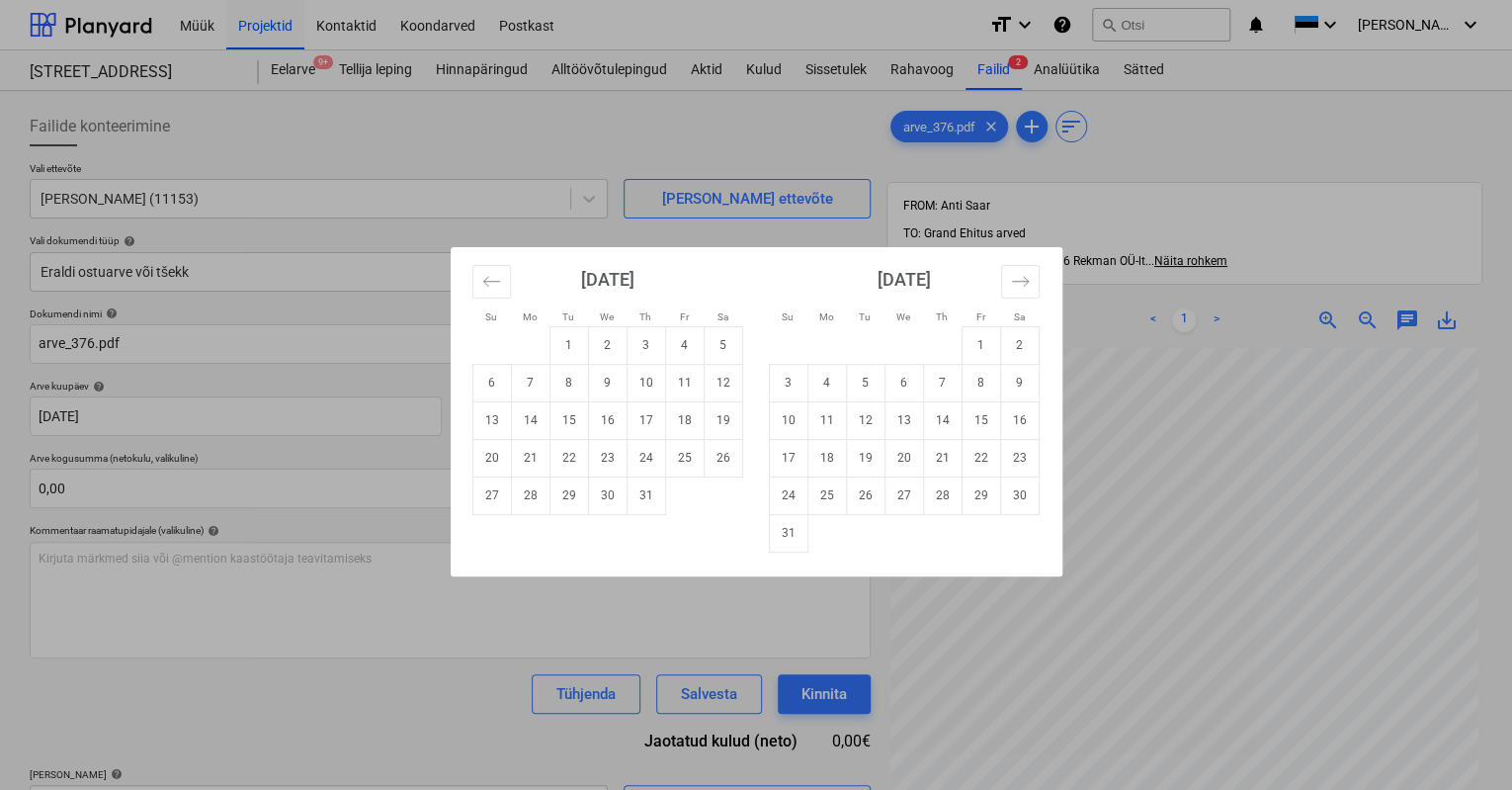 click on "Su Mo Tu We Th Fr Sa Su Mo Tu We Th Fr Sa [DATE] 1 2 3 4 5 6 7 8 9 10 11 12 13 14 15 16 17 18 19 20 21 22 23 24 25 26 27 28 29 [DATE] 1 2 3 4 5 6 7 8 9 10 11 12 13 14 15 16 17 18 19 20 21 22 23 24 25 26 27 28 29 30 [DATE] 1 2 3 4 5 6 7 8 9 10 11 12 13 14 15 16 17 18 19 20 21 22 23 24 25 26 27 28 29 30 31 [DATE] 1 2 3 4 5 6 7 8 9 10 11 12 13 14 15 16 17 18 19 20 21 22 23 24 25 26 27 28 29 30" at bounding box center (756, 395) 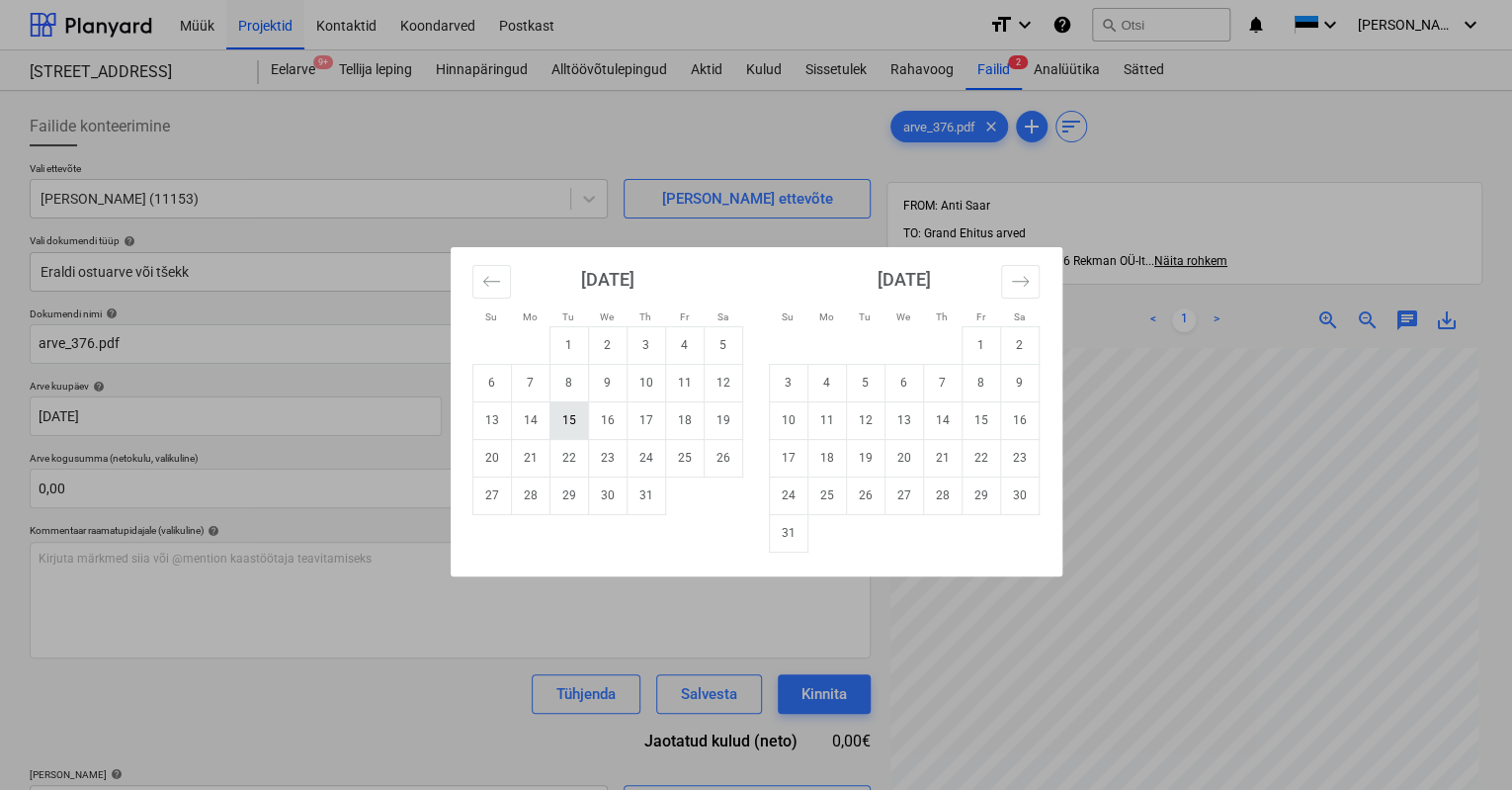 click on "15" at bounding box center (568, 420) 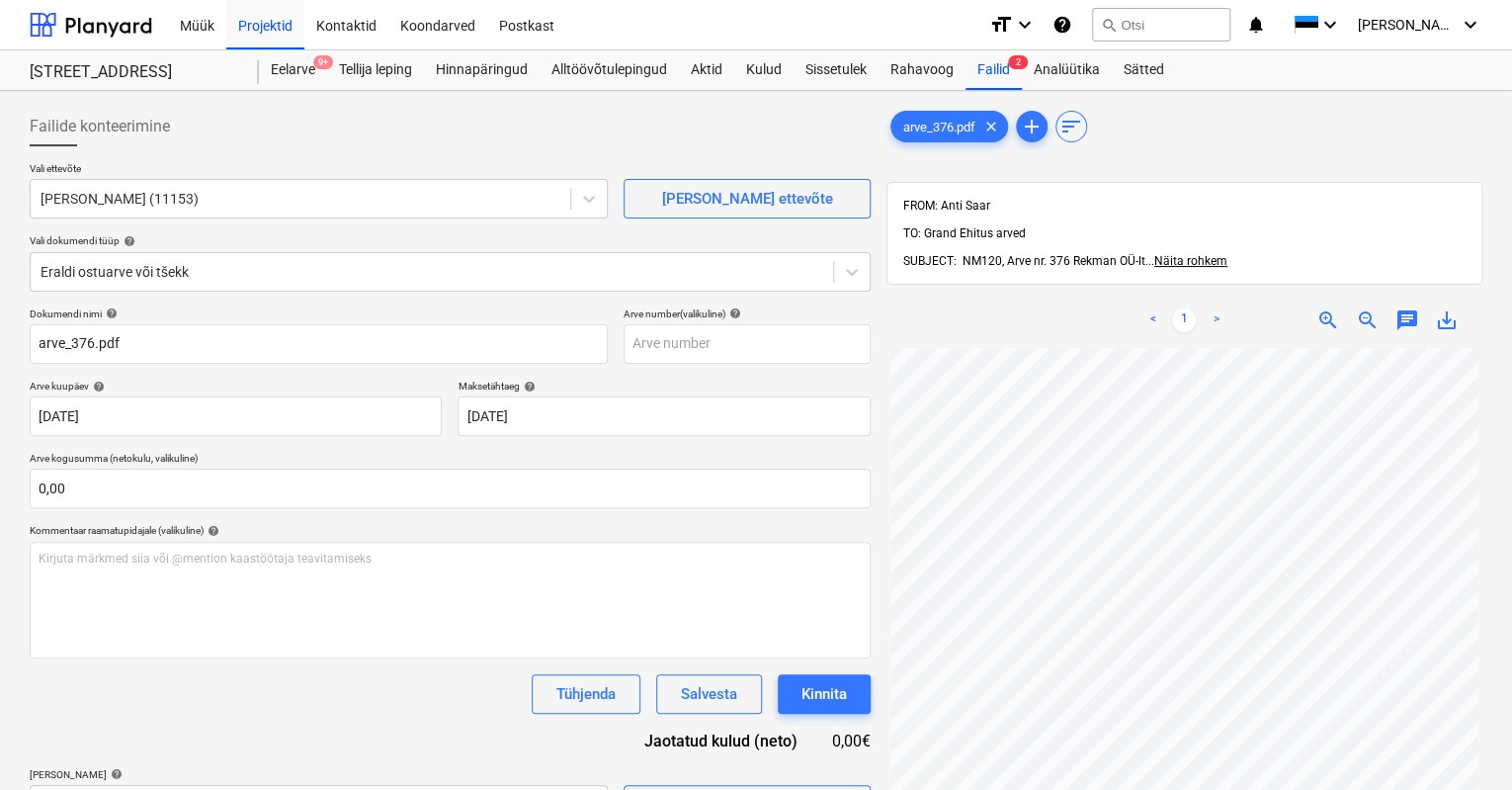 scroll, scrollTop: 111, scrollLeft: 0, axis: vertical 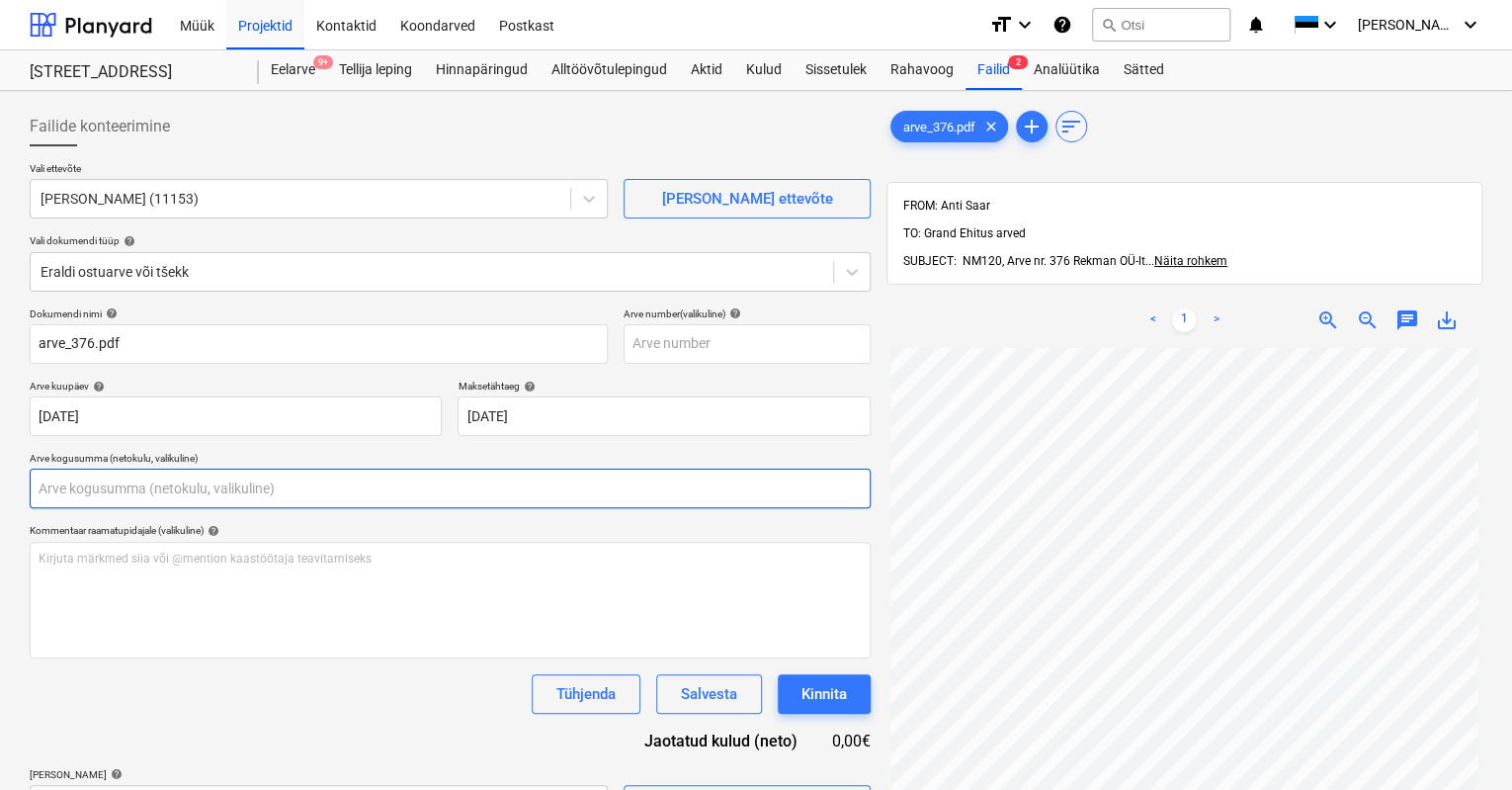 click at bounding box center (450, 488) 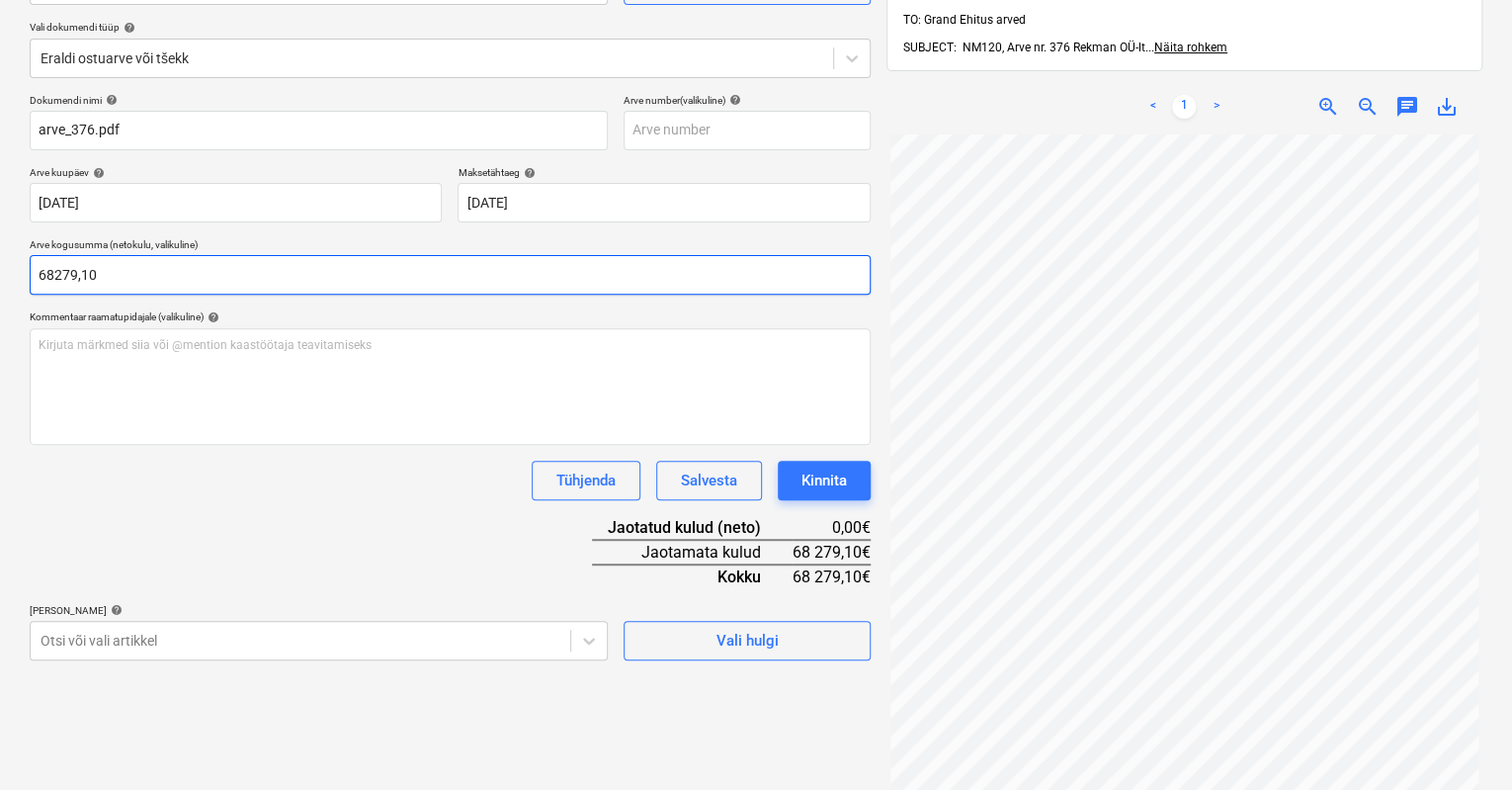 scroll, scrollTop: 218, scrollLeft: 0, axis: vertical 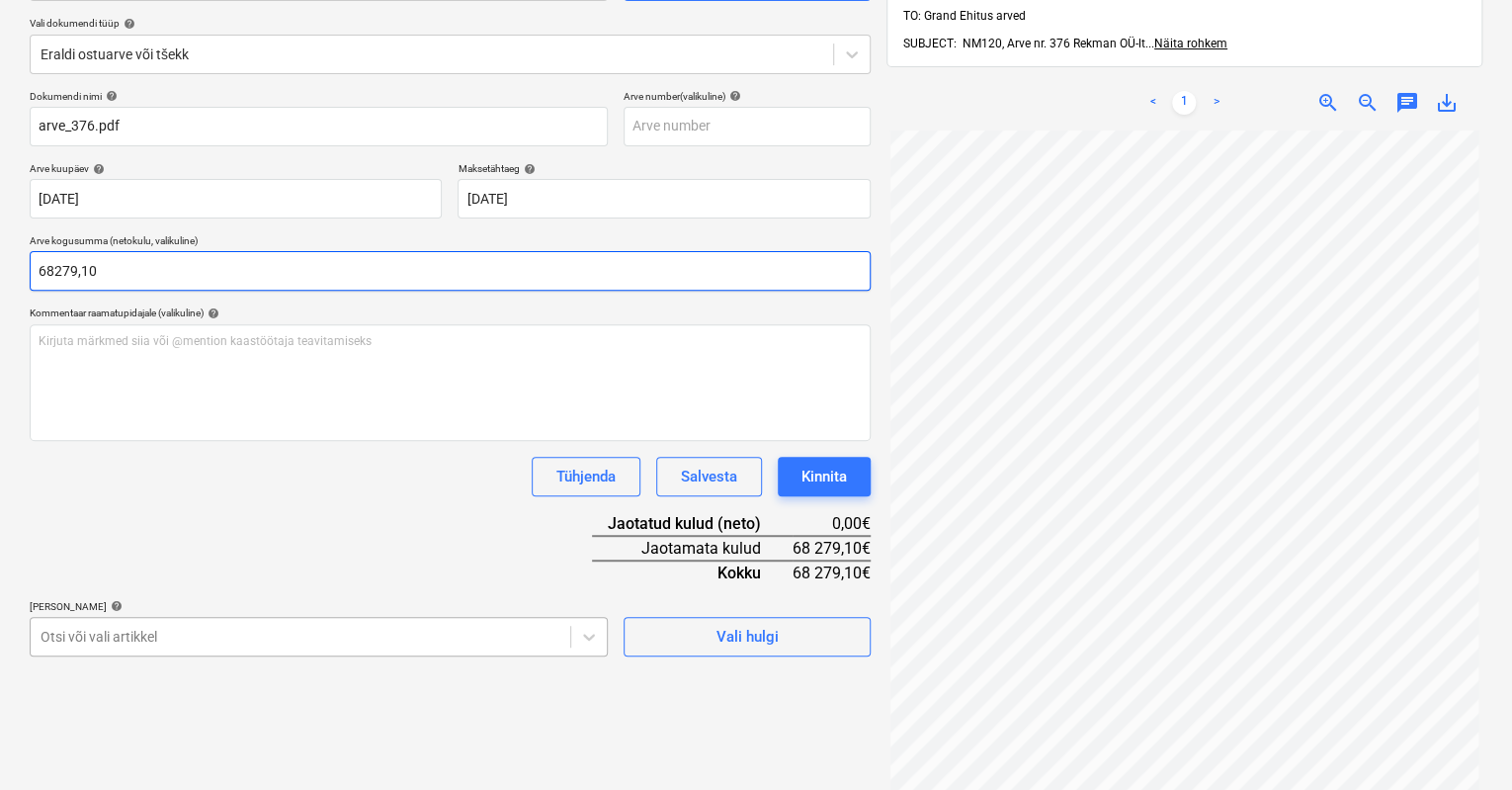 type on "68279,10" 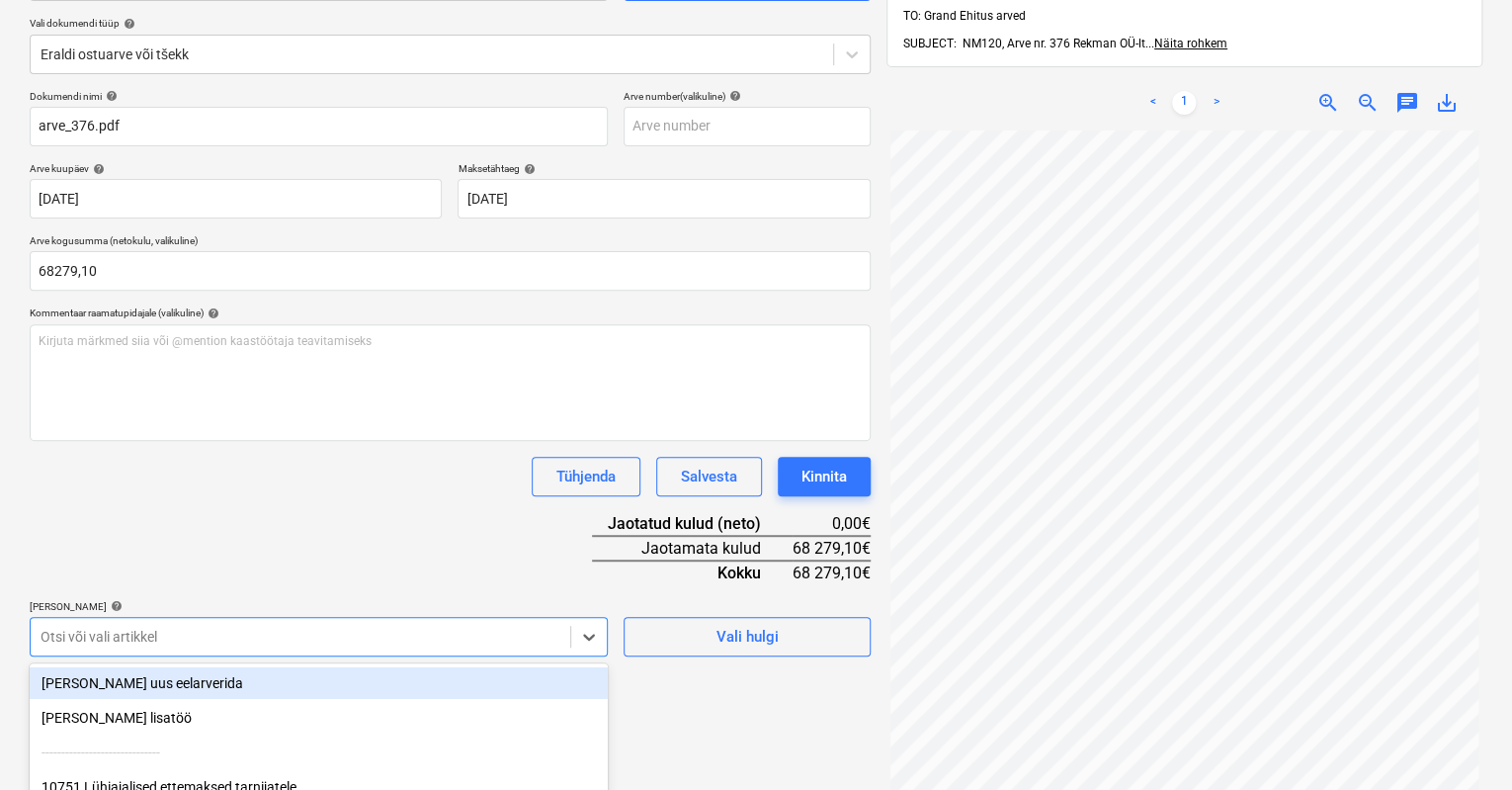 scroll, scrollTop: 392, scrollLeft: 0, axis: vertical 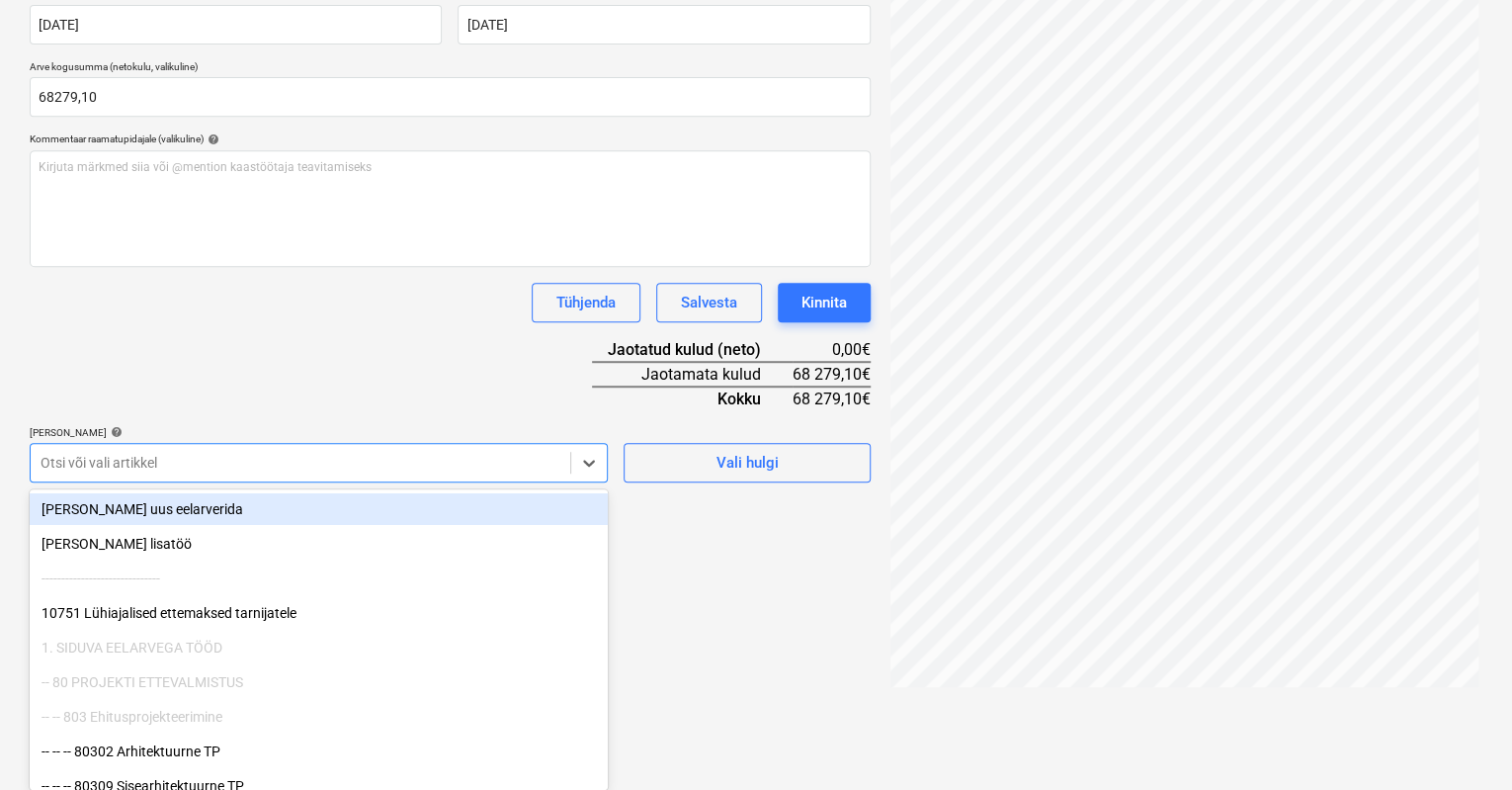 click on "Müük Projektid Kontaktid Koondarved Postkast format_size keyboard_arrow_down help search Otsi notifications 0 keyboard_arrow_down [PERSON_NAME] keyboard_arrow_down [GEOGRAPHIC_DATA] mnt 120 Eelarve 9+ Tellija leping Hinnapäringud Alltöövõtulepingud Aktid Kulud Sissetulek Rahavoog Failid 2 Analüütika Sätted Failide konteerimine Vali ettevõte [PERSON_NAME] OÜ (11153)  [PERSON_NAME] uus ettevõte Vali dokumendi tüüp help Eraldi ostuarve või tšekk Dokumendi nimi help arve_376.pdf Arve number  (valikuline) help Arve kuupäev help [DATE] [DATE] Press the down arrow key to interact with the calendar and
select a date. Press the question mark key to get the keyboard shortcuts for changing dates. Maksetähtaeg help [DATE] 15.07.2025 Press the down arrow key to interact with the calendar and
select a date. Press the question mark key to get the keyboard shortcuts for changing dates. Arve kogusumma (netokulu, valikuline) 68279,10 Kommentaar raamatupidajale (valikuline) help ﻿ [PERSON_NAME] 0,00€ <" at bounding box center (756, 3) 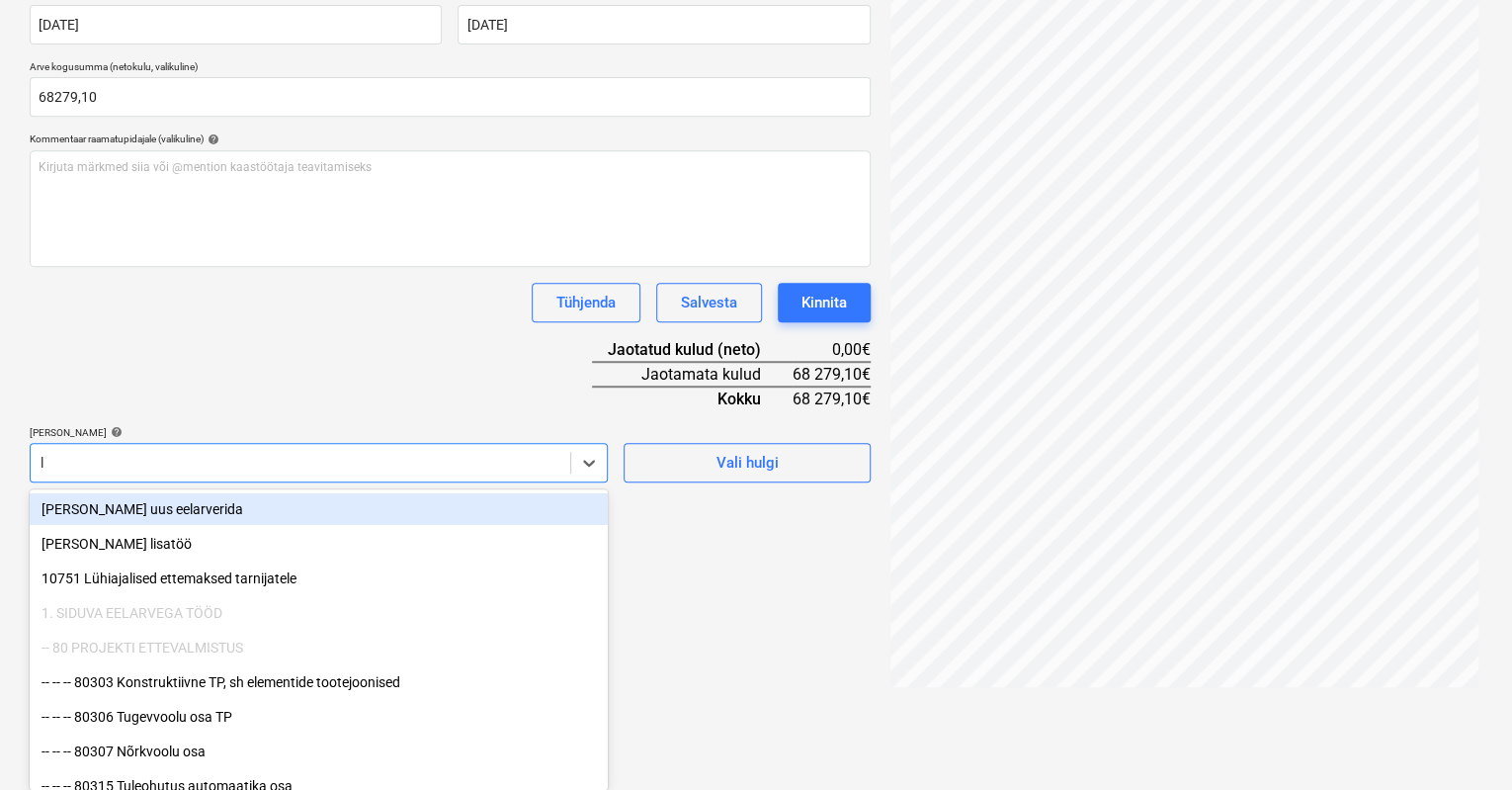 type on "lü" 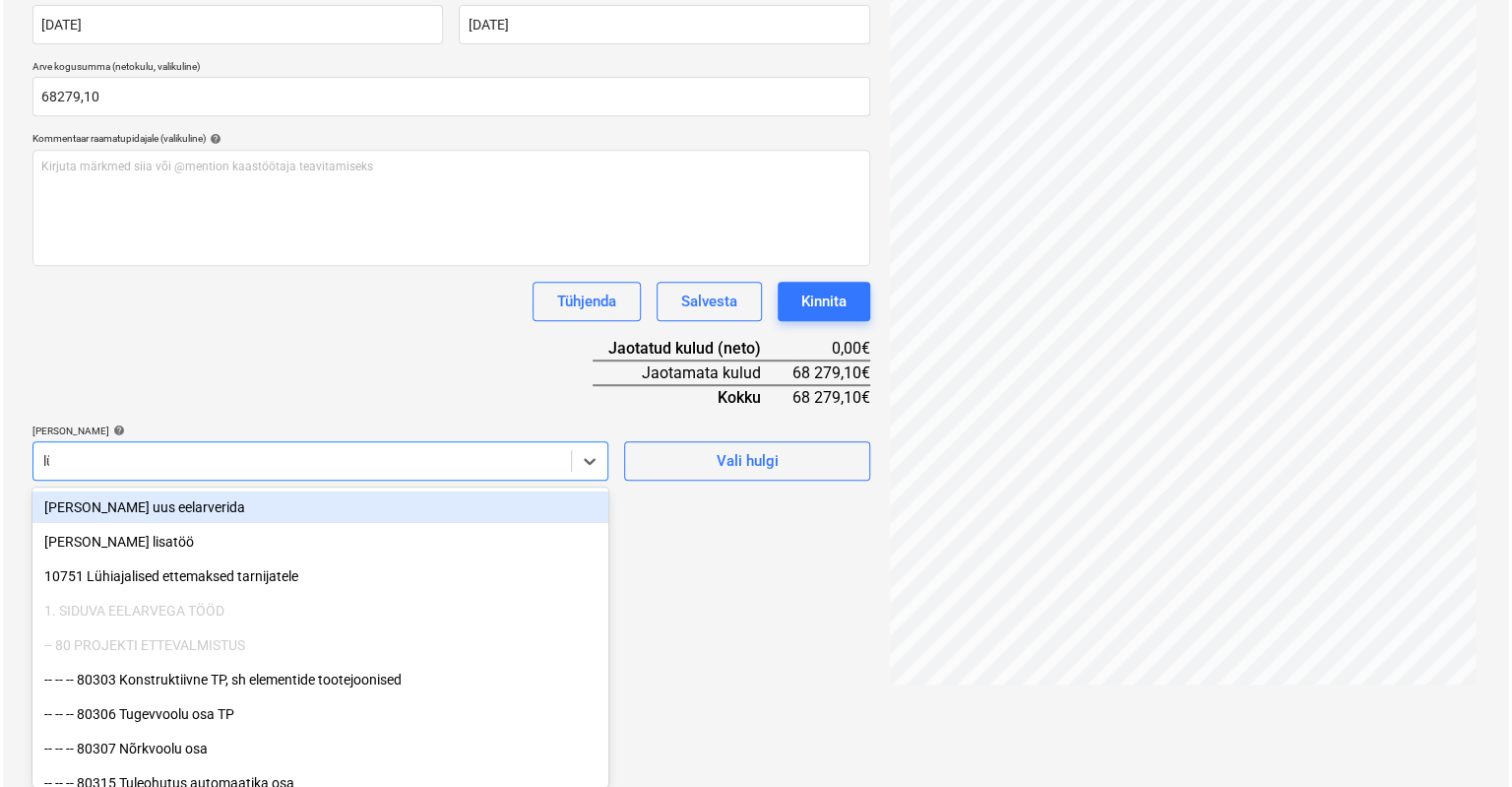scroll, scrollTop: 280, scrollLeft: 0, axis: vertical 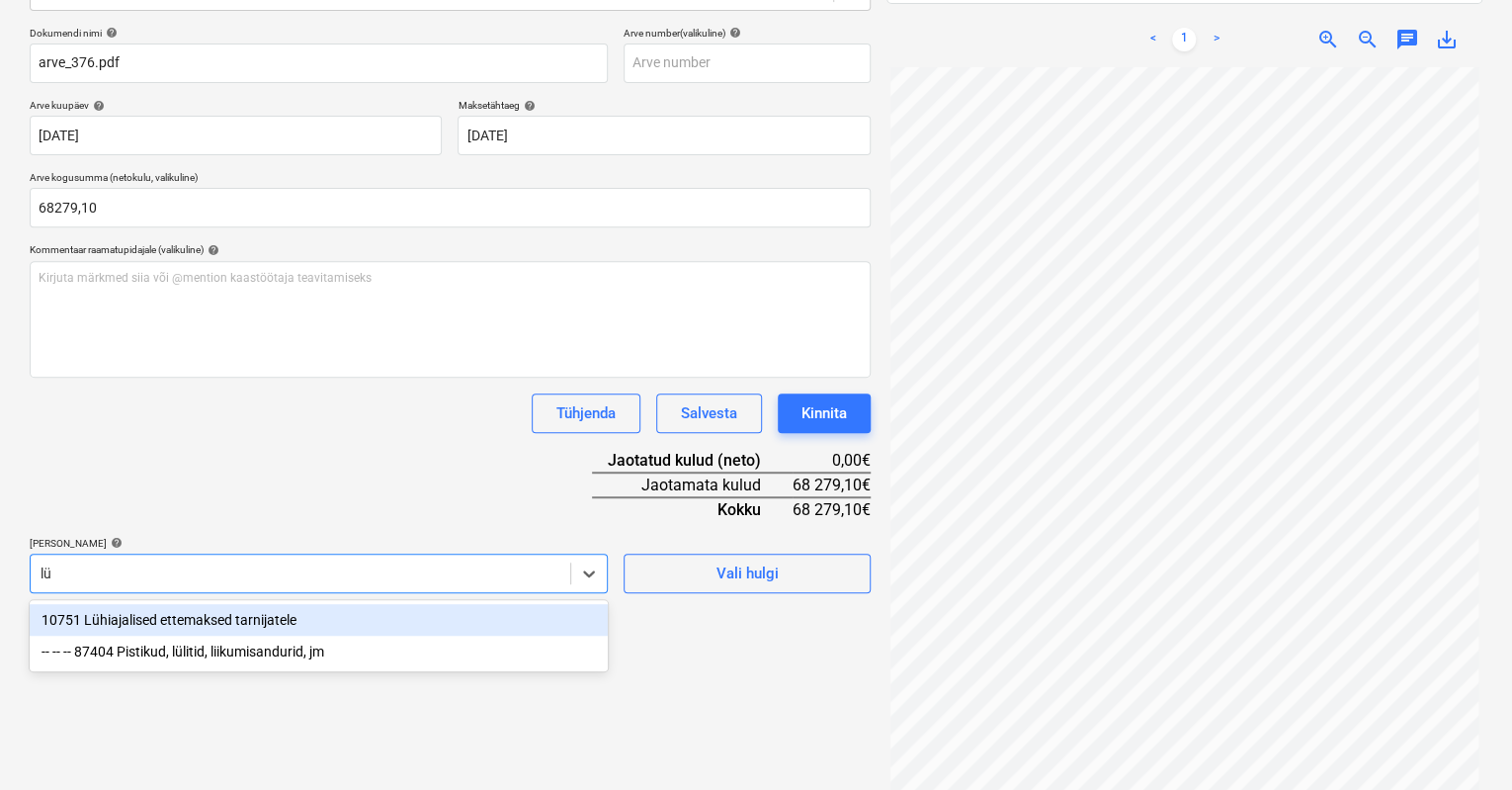 click on "10751 Lühiajalised ettemaksed tarnijatele" at bounding box center (318, 620) 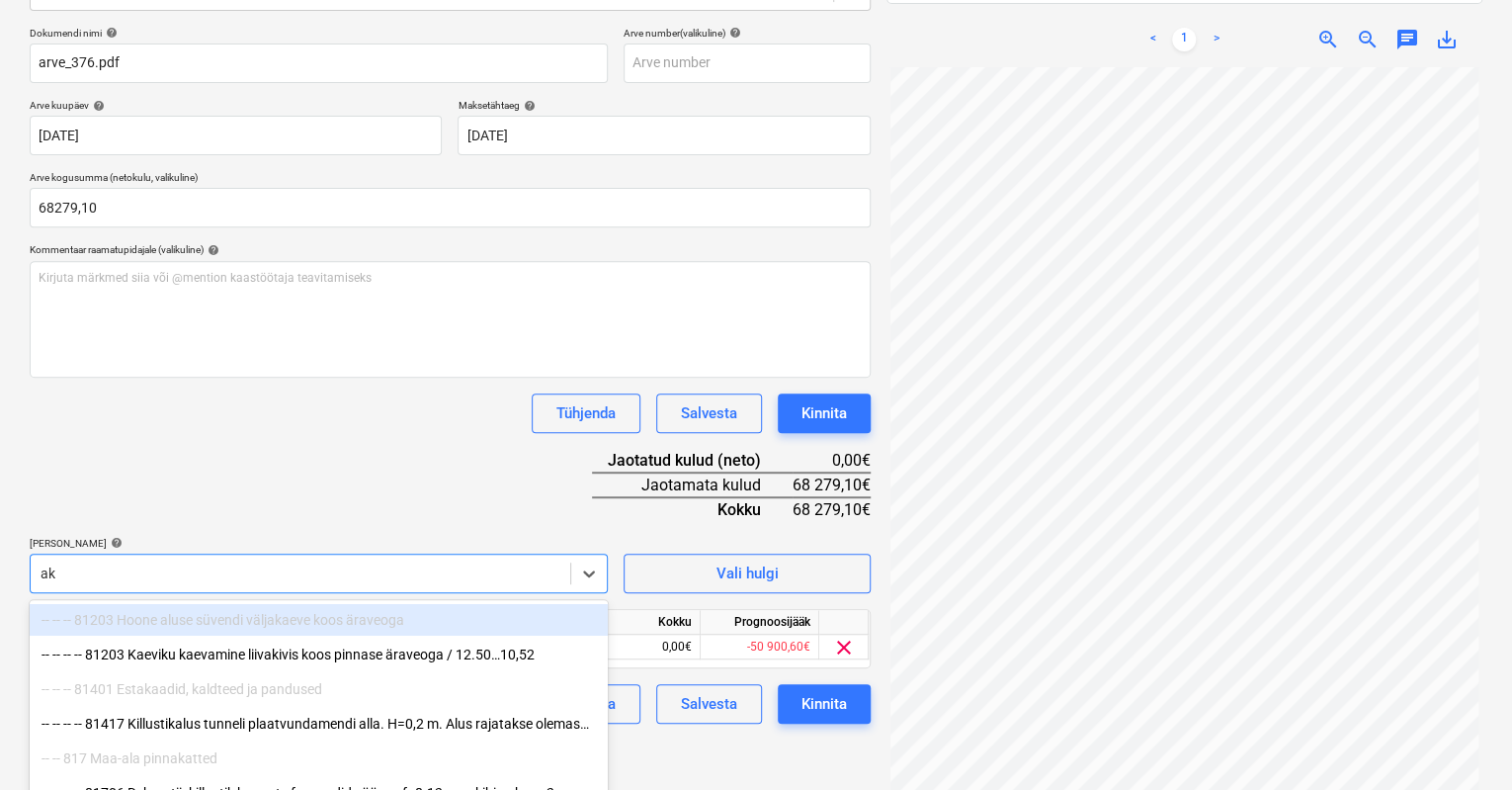 type on "akn" 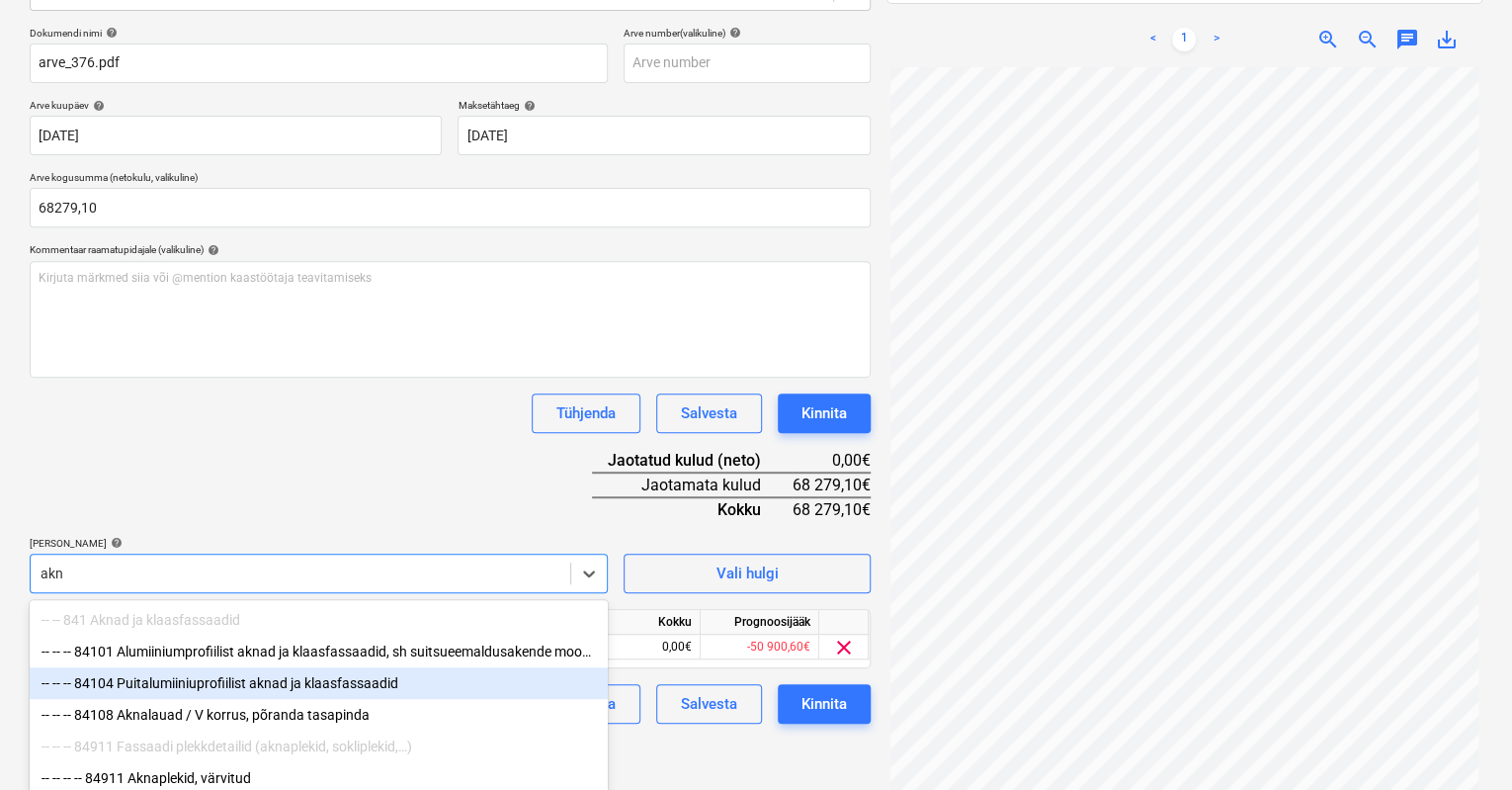 click on "-- -- --  84104 Puitalumiiniuprofiilist aknad ja klaasfassaadid" at bounding box center [318, 683] 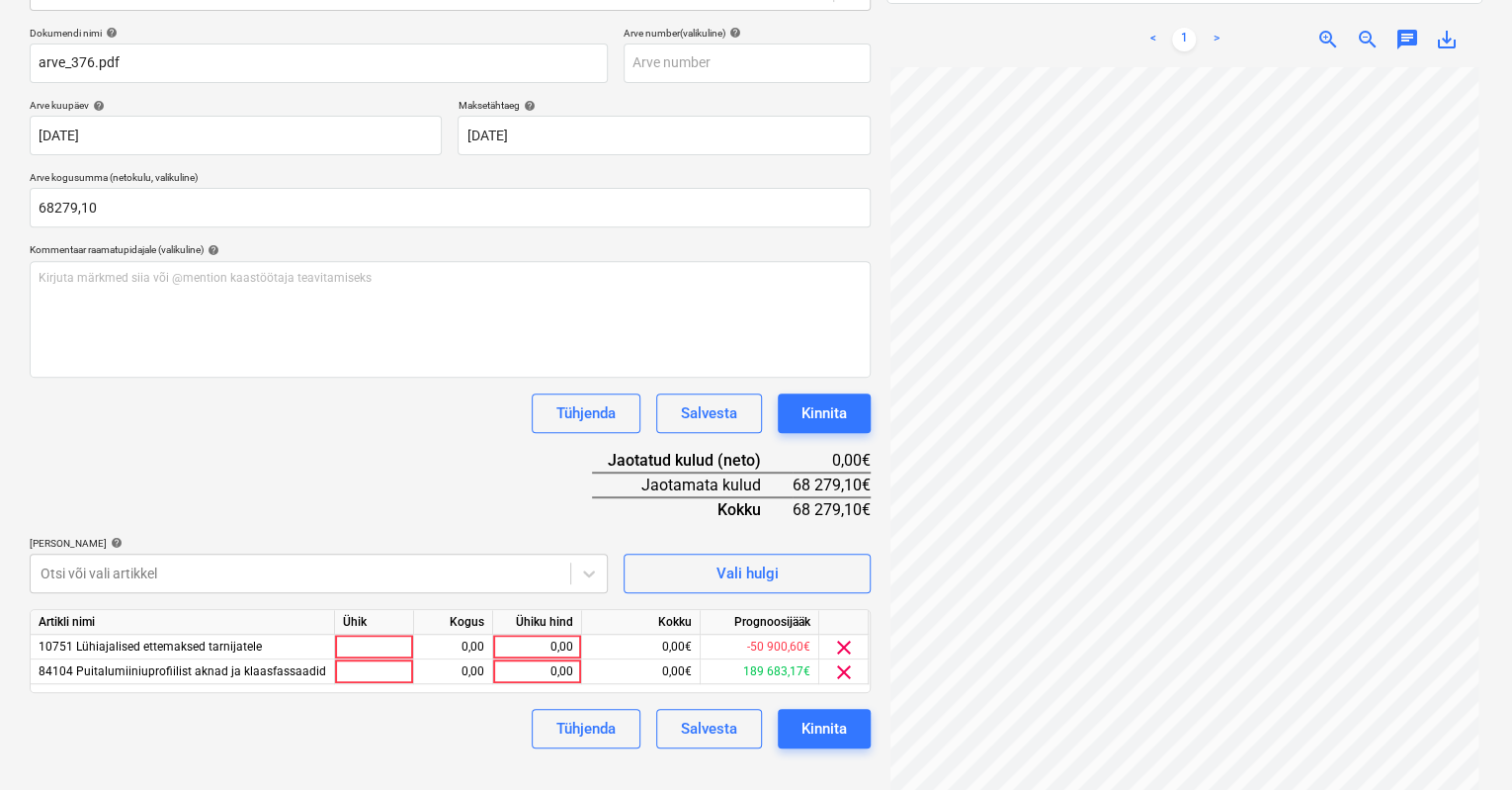 click on "Failide konteerimine Vali ettevõte Rekman OÜ (11153)  [PERSON_NAME] uus ettevõte Vali dokumendi tüüp help Eraldi ostuarve või tšekk Dokumendi nimi help arve_376.pdf Arve number  (valikuline) help Arve kuupäev help [DATE] [DATE] Press the down arrow key to interact with the calendar and
select a date. Press the question mark key to get the keyboard shortcuts for changing dates. Maksetähtaeg help [DATE] 15.07.2025 Press the down arrow key to interact with the calendar and
select a date. Press the question mark key to get the keyboard shortcuts for changing dates. Arve kogusumma (netokulu, valikuline) 68279,10 Kommentaar raamatupidajale (valikuline) help [PERSON_NAME] märkmed siia või @mention kaastöötaja teavitamiseks ﻿ Tühjenda Salvesta Kinnita Jaotatud kulud (neto) 0,00€ Jaotamata kulud 68 279,10€ Kokku 68 279,10€ [PERSON_NAME] artiklid help [PERSON_NAME] või vali artikkel Vali hulgi Artikli nimi Ühik Kogus Ühiku hind Kokku Prognoosijääk 10751 Lühiajalised ettemaksed tarnijatele 0,00 0,00 0,00€" at bounding box center (450, 301) 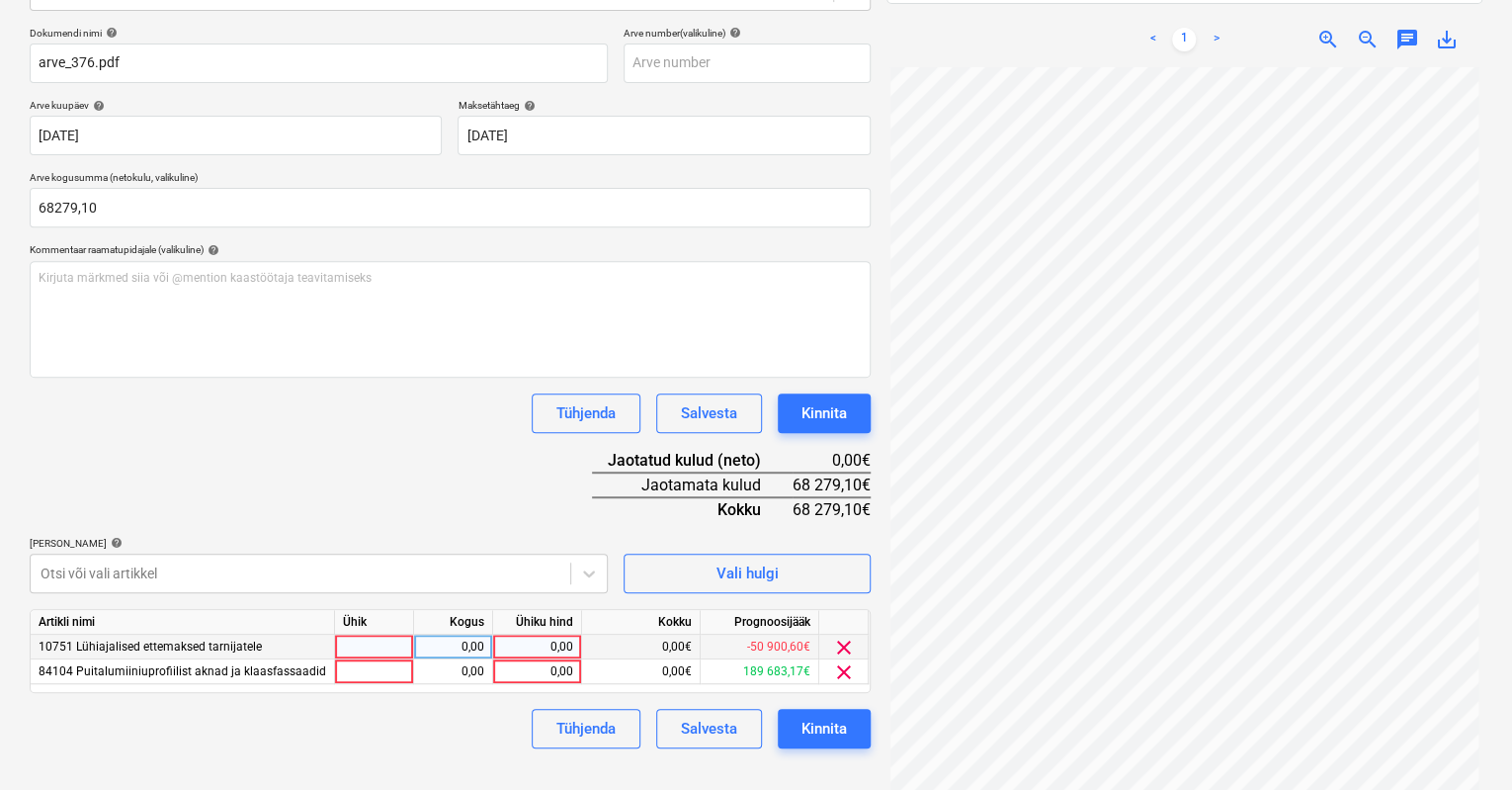 click on "0,00" at bounding box center (537, 647) 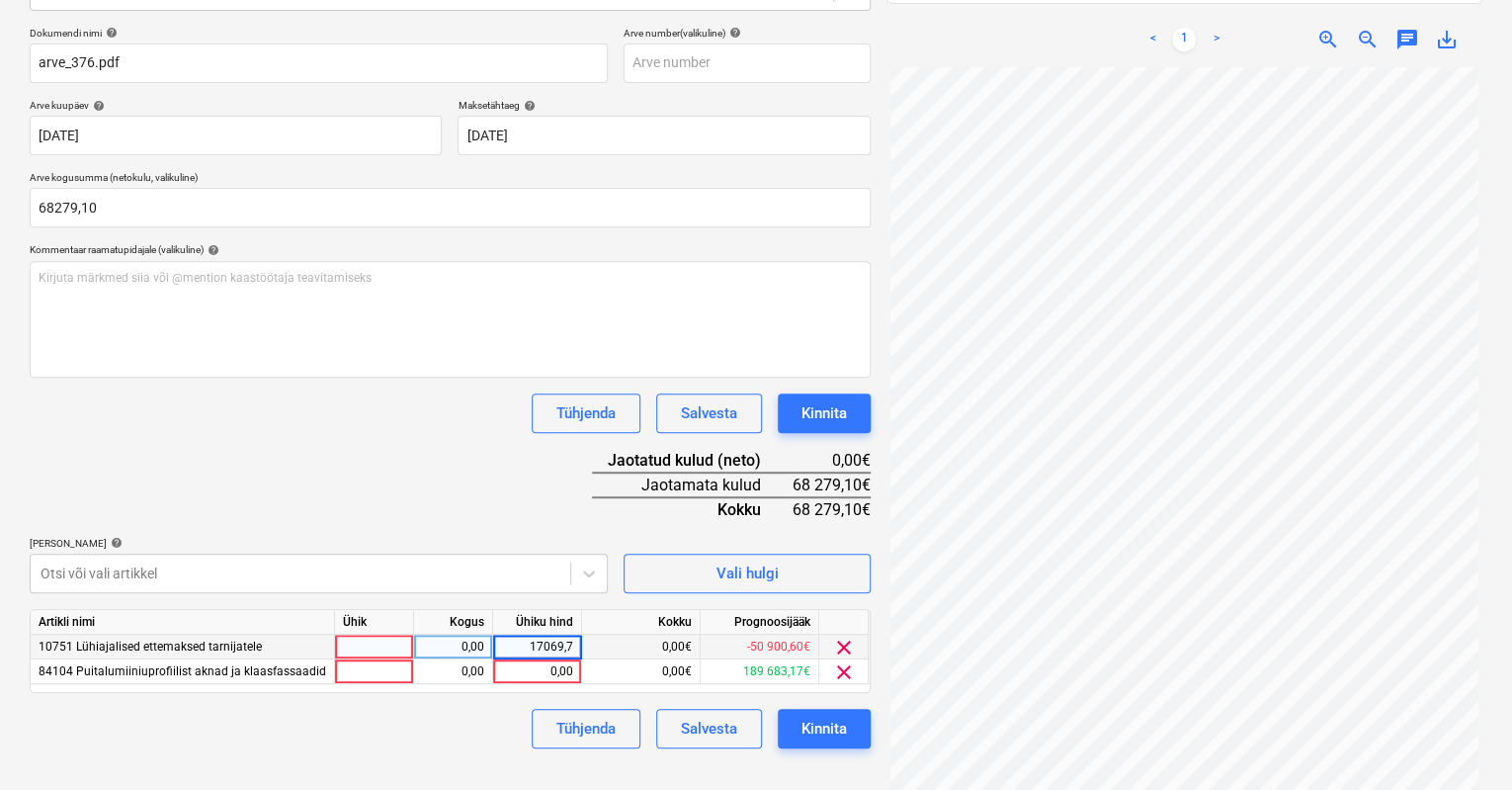 type on "17069,75" 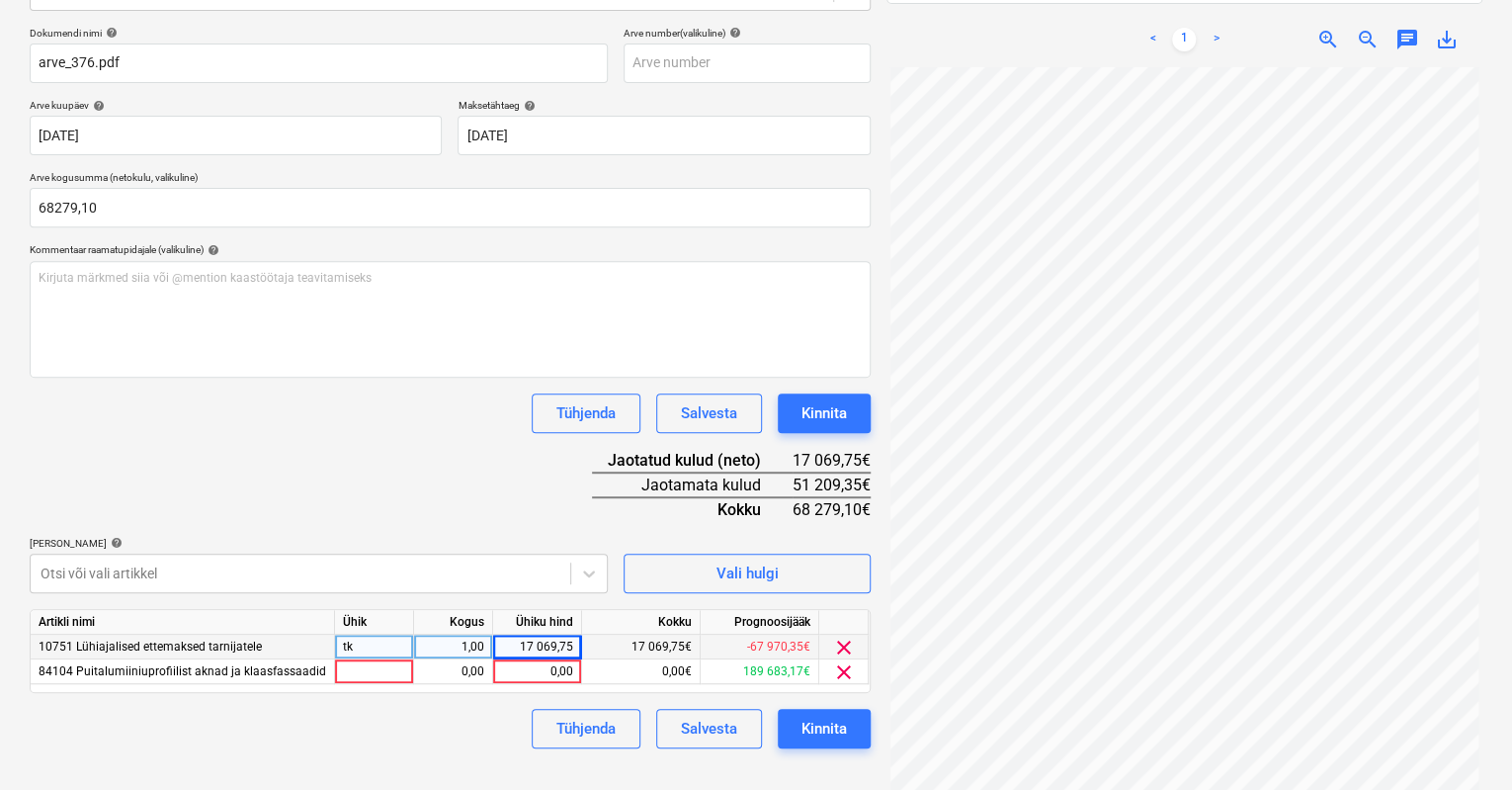 click on "1,00" at bounding box center (453, 647) 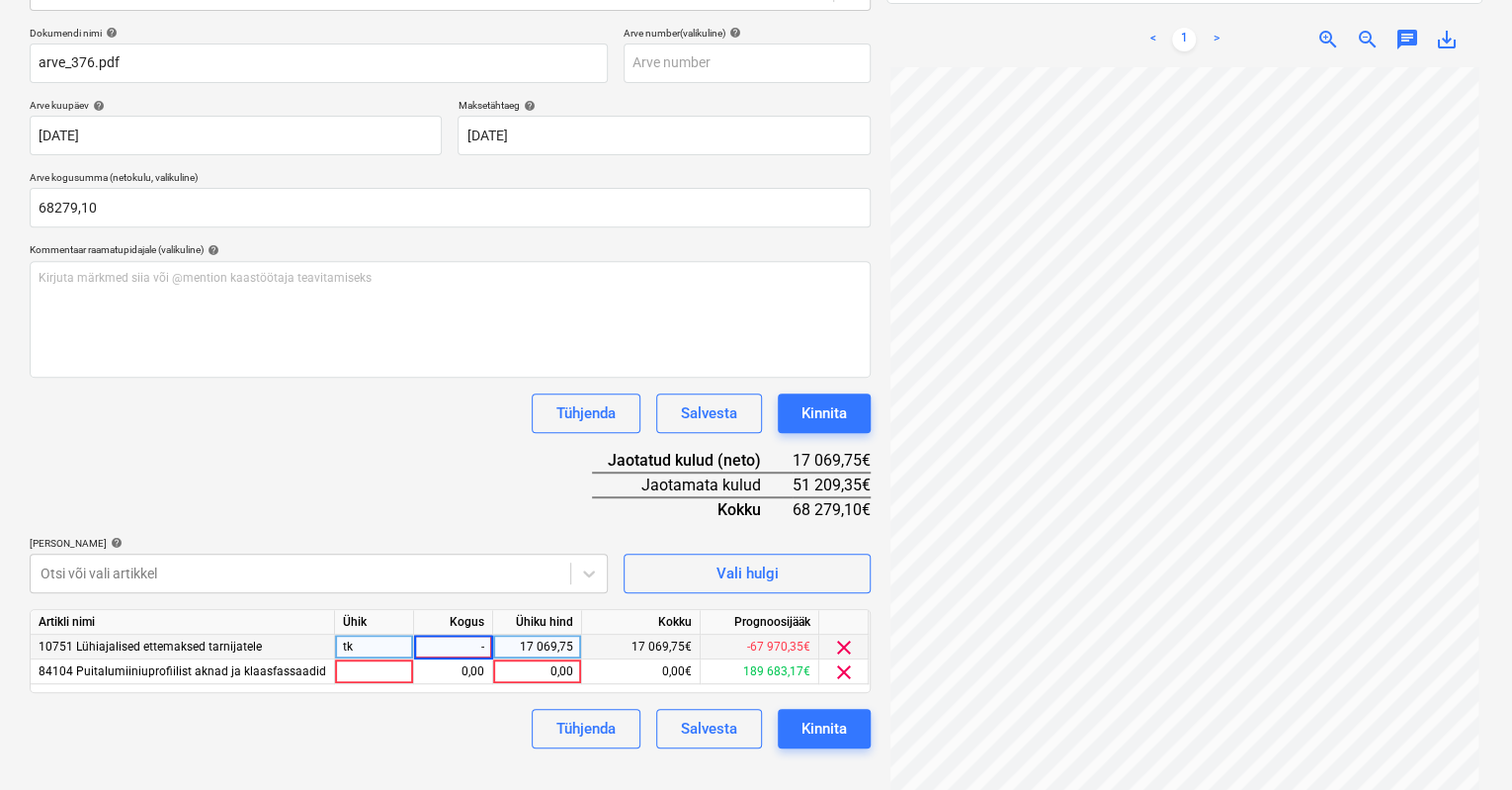type on "-1" 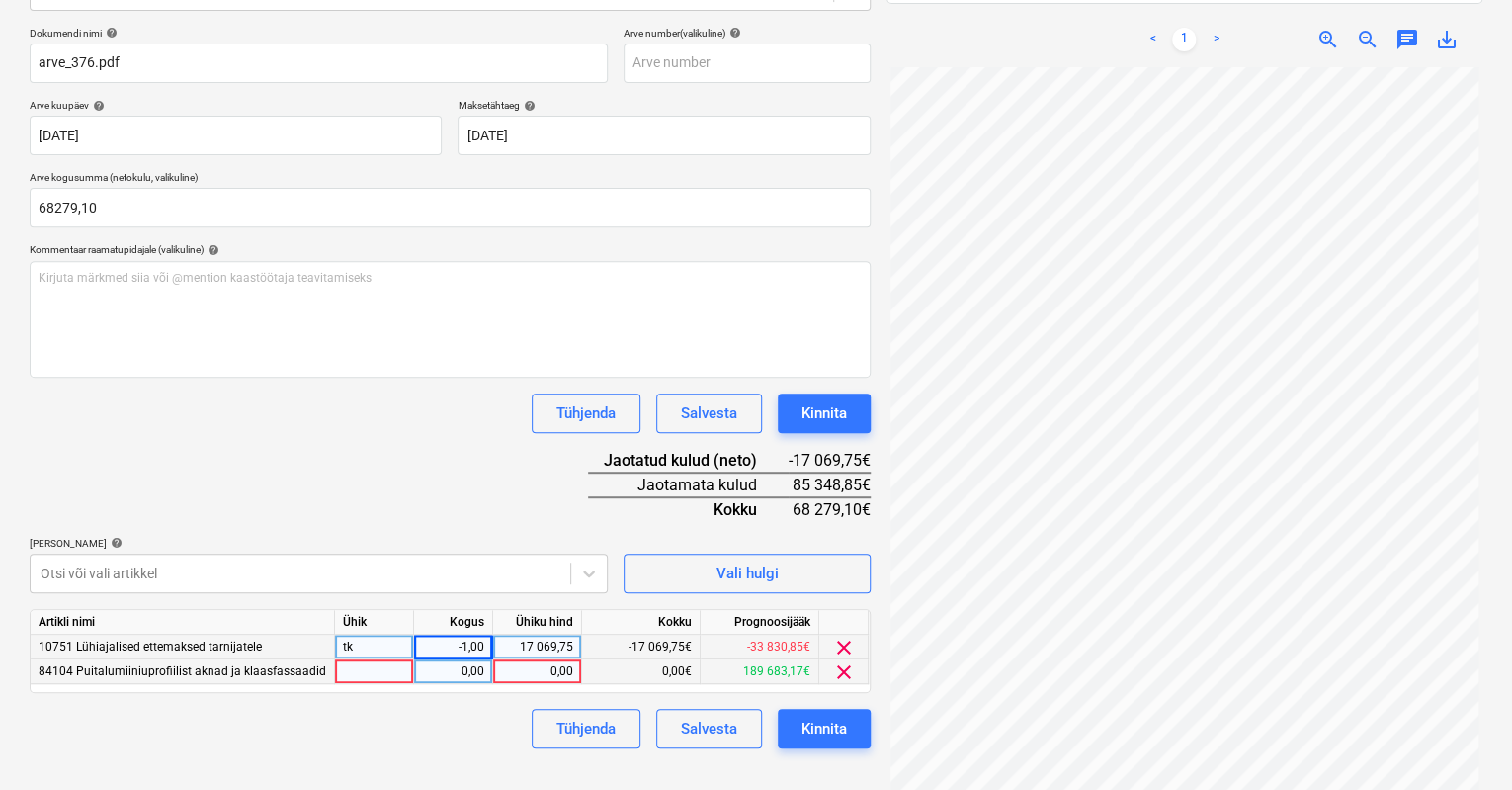 click on "0,00" at bounding box center (537, 671) 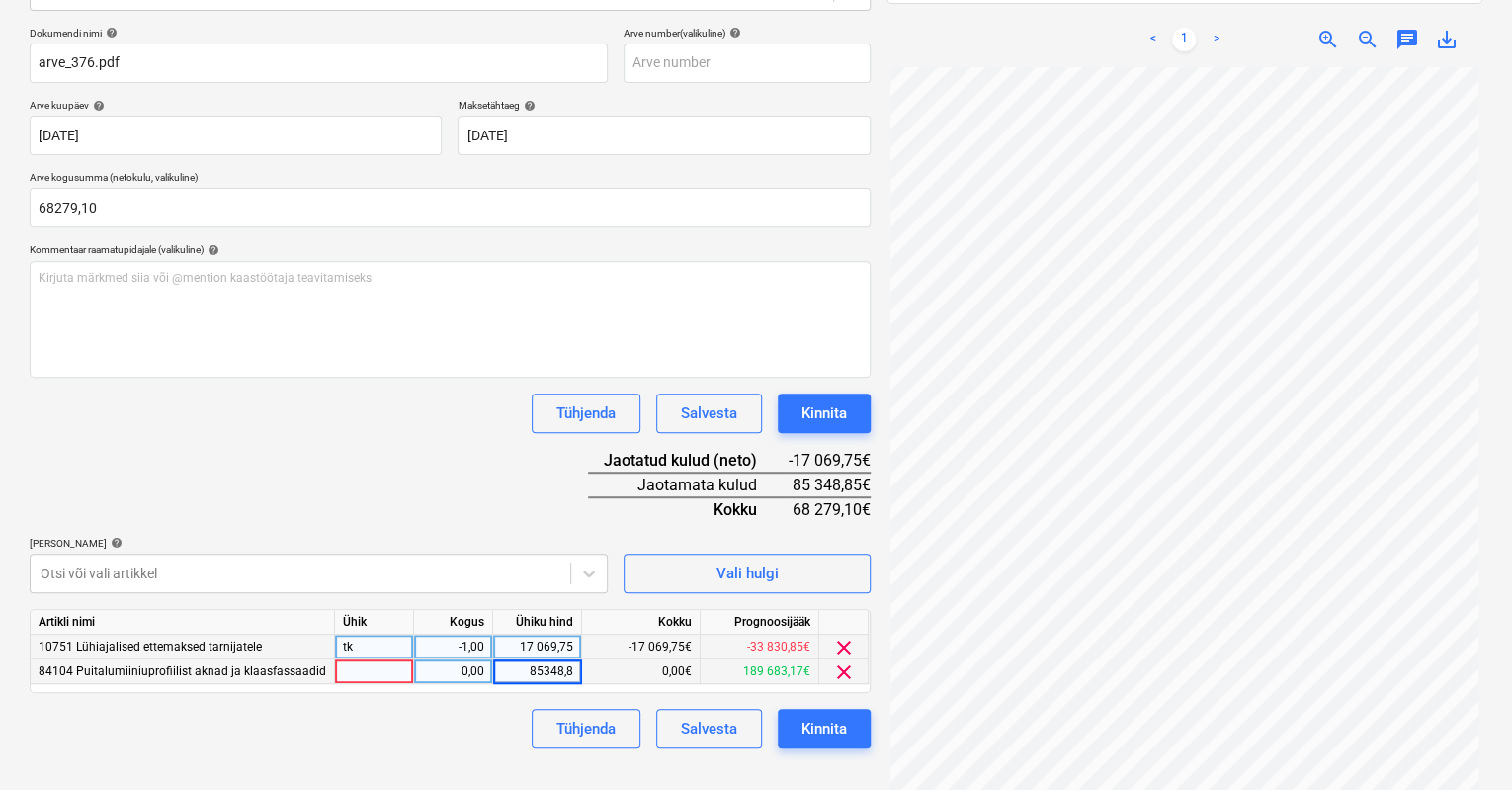 type on "85348,85" 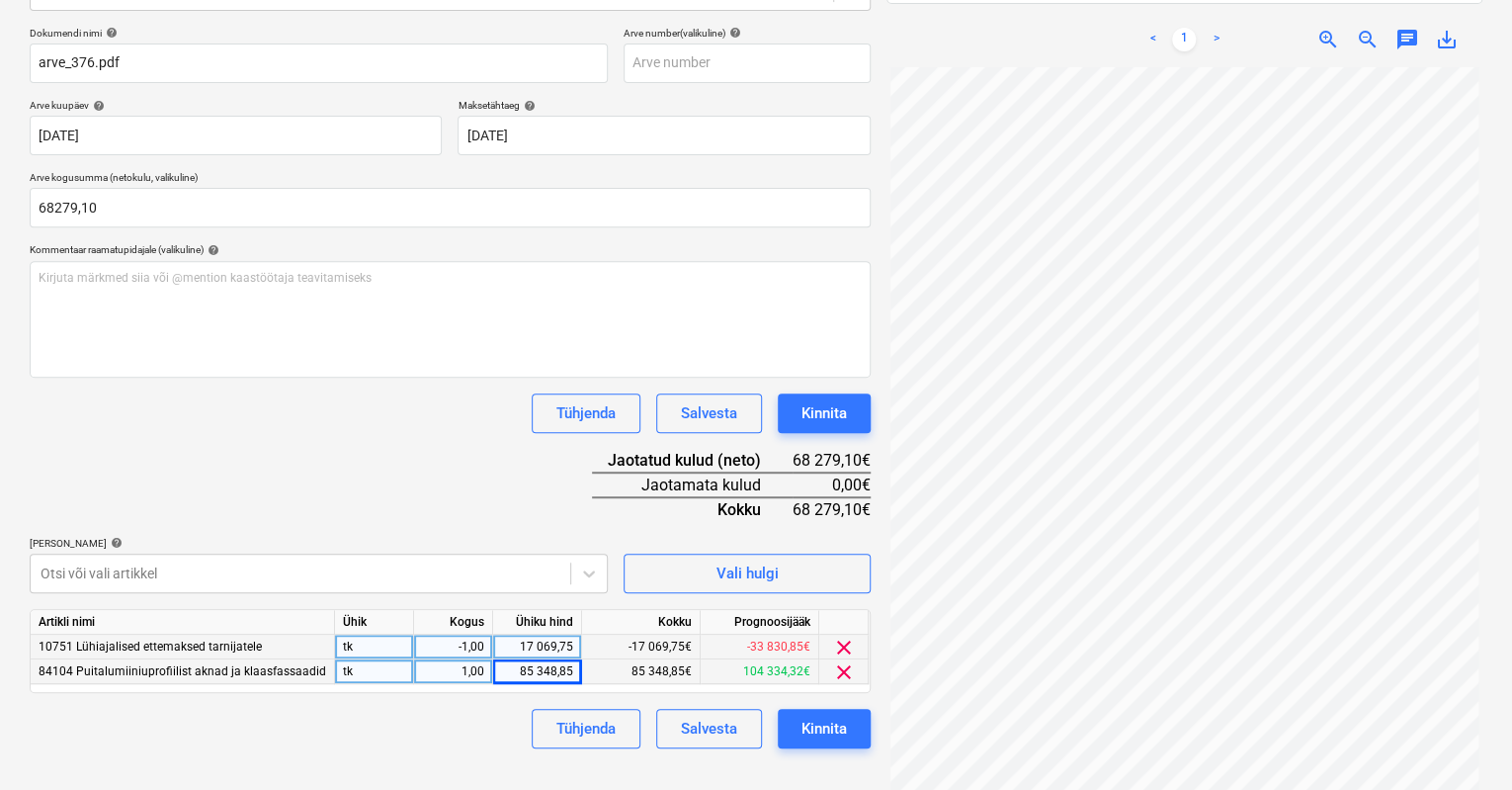click on "Tühjenda Salvesta Kinnita" at bounding box center (450, 729) 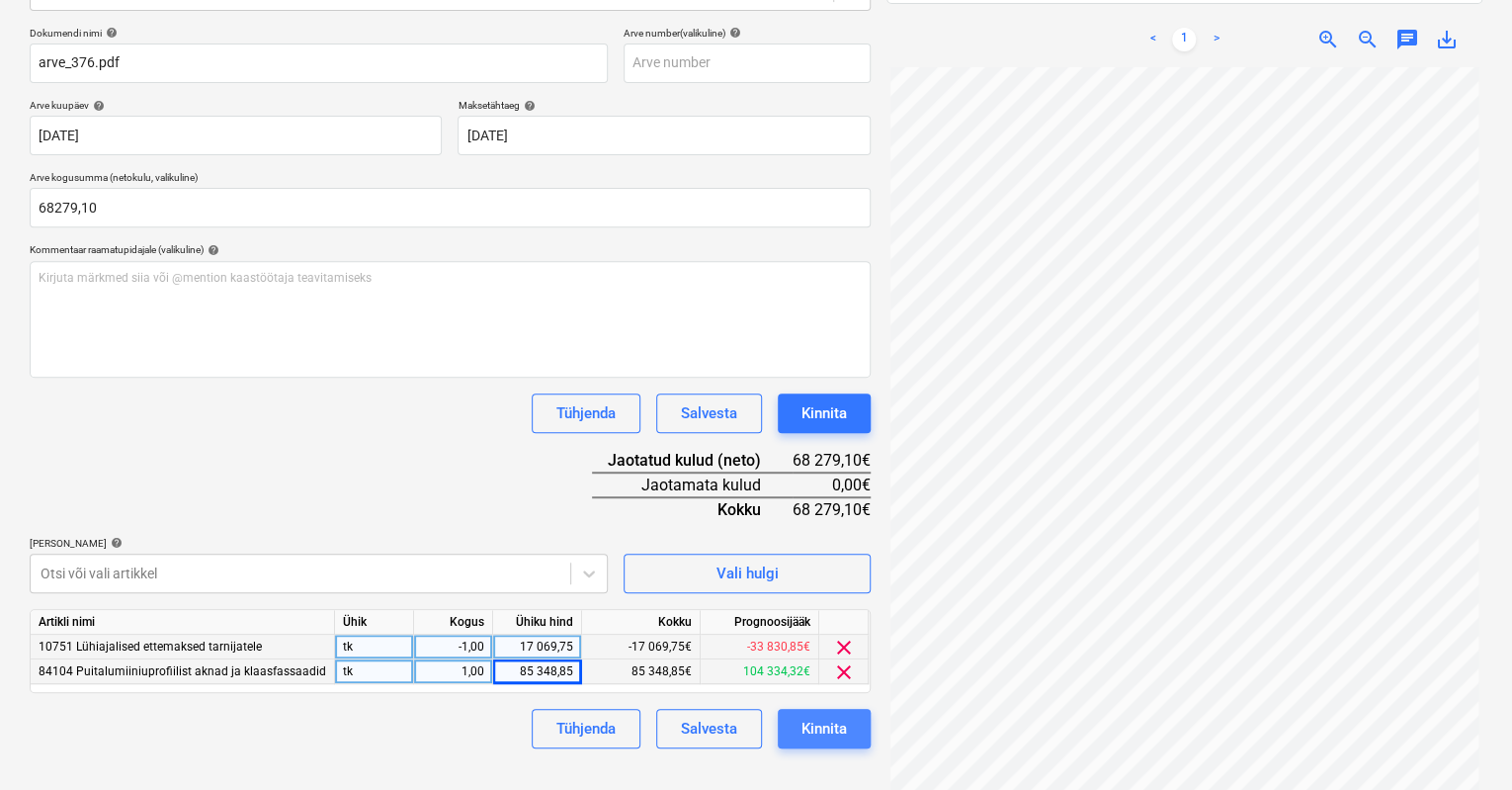 click on "Kinnita" at bounding box center (824, 729) 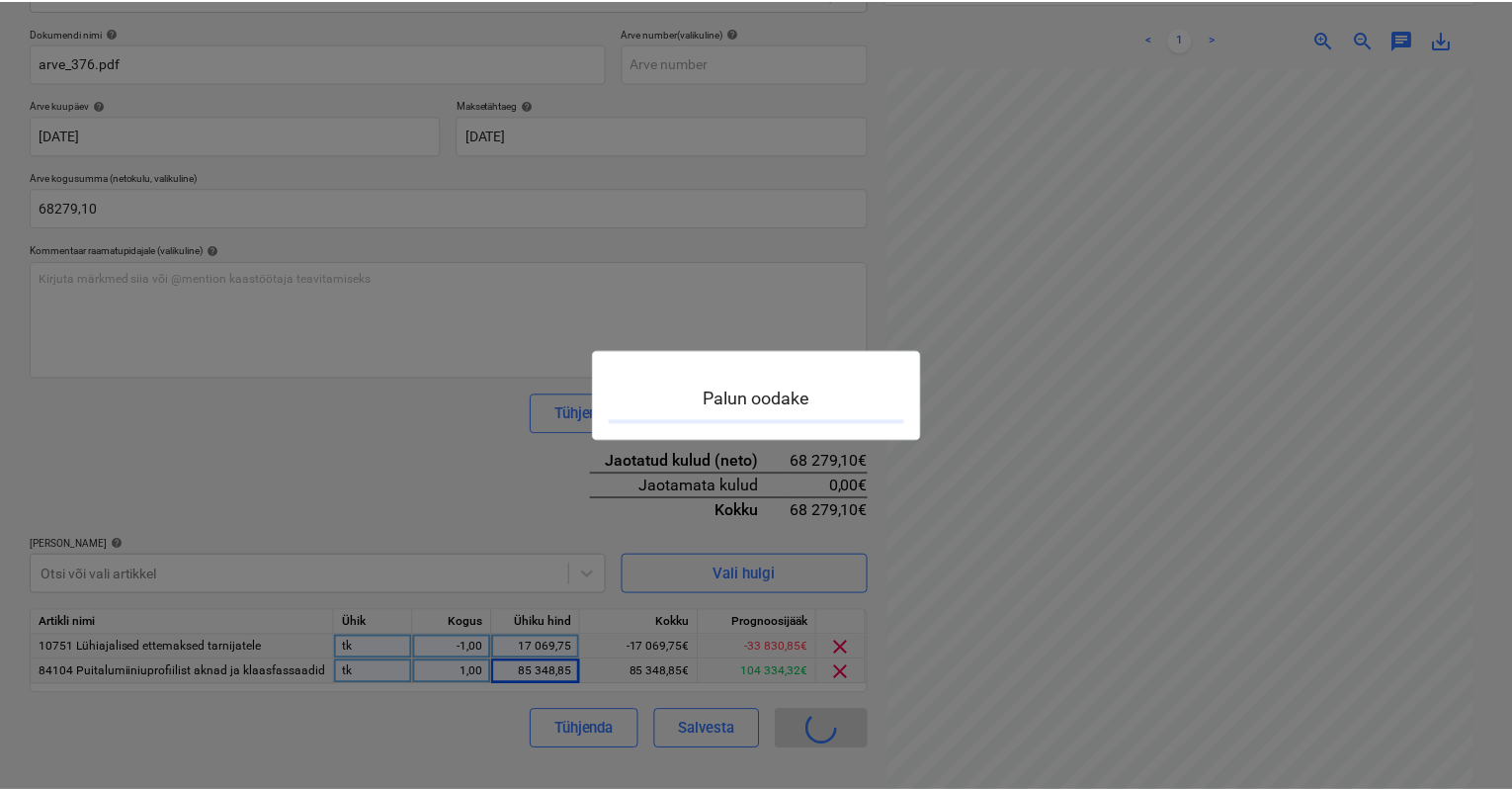 scroll, scrollTop: 0, scrollLeft: 0, axis: both 